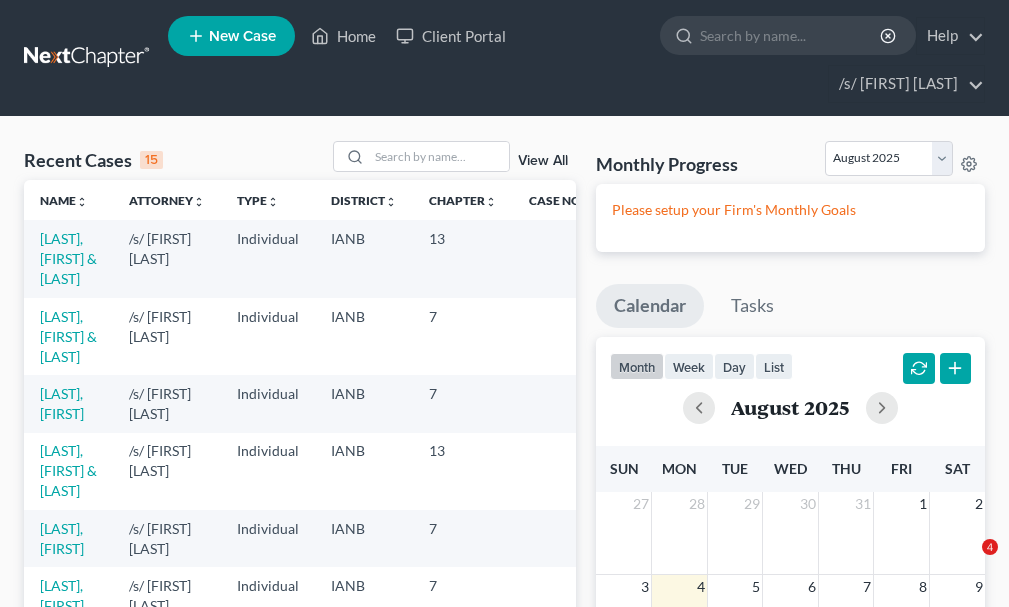 scroll, scrollTop: 0, scrollLeft: 0, axis: both 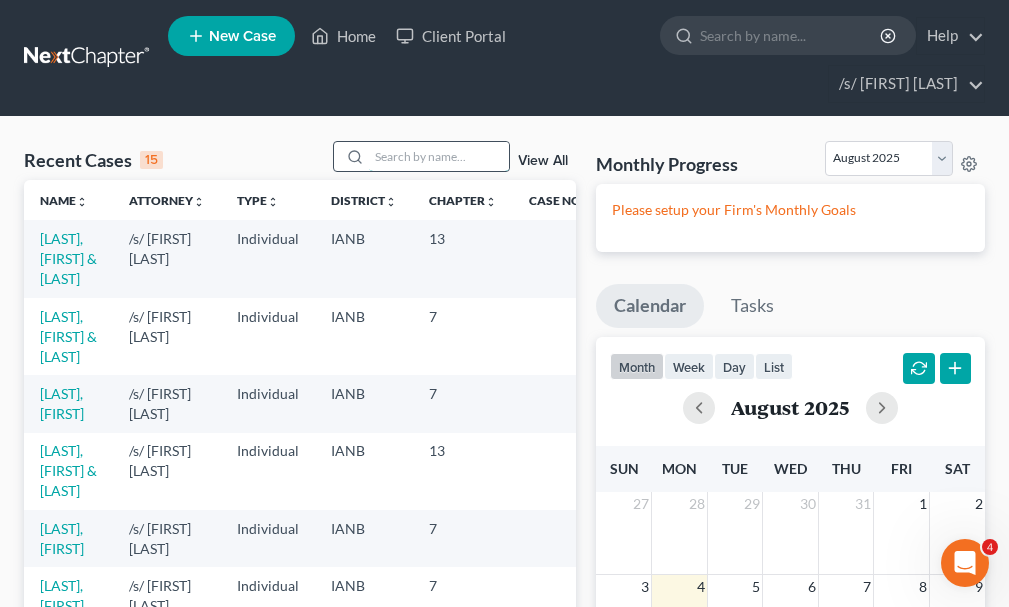 drag, startPoint x: 0, startPoint y: 0, endPoint x: 415, endPoint y: 118, distance: 431.4499 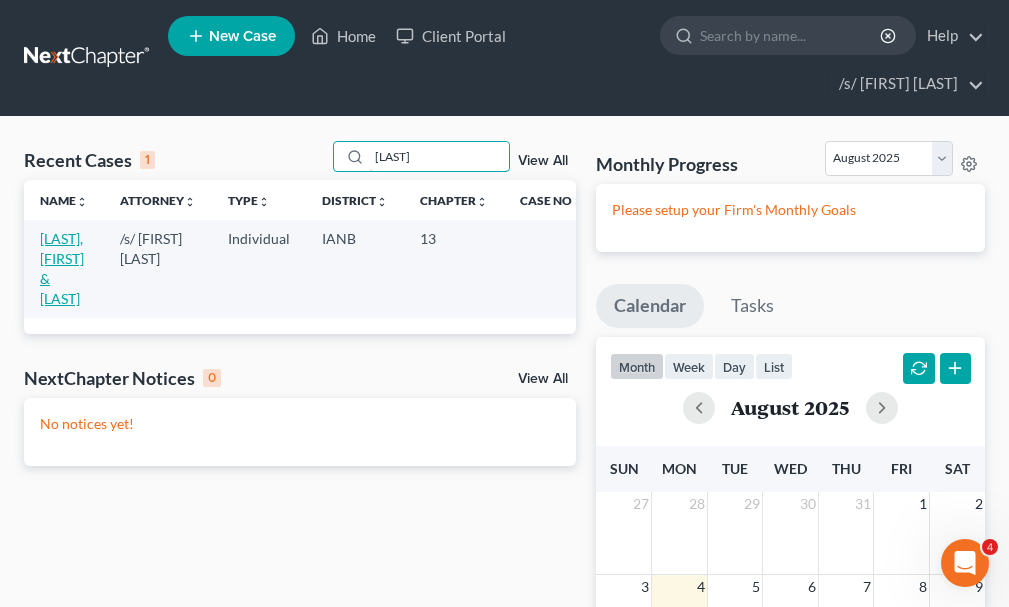 type on "[LAST]" 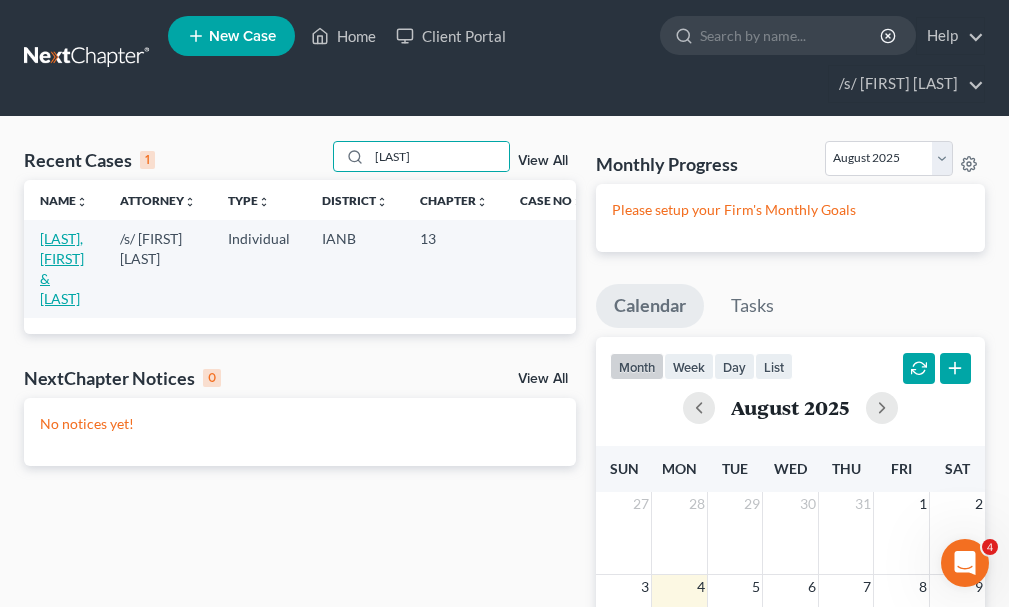 click on "[LAST], [FIRST] & [LAST]" at bounding box center (62, 268) 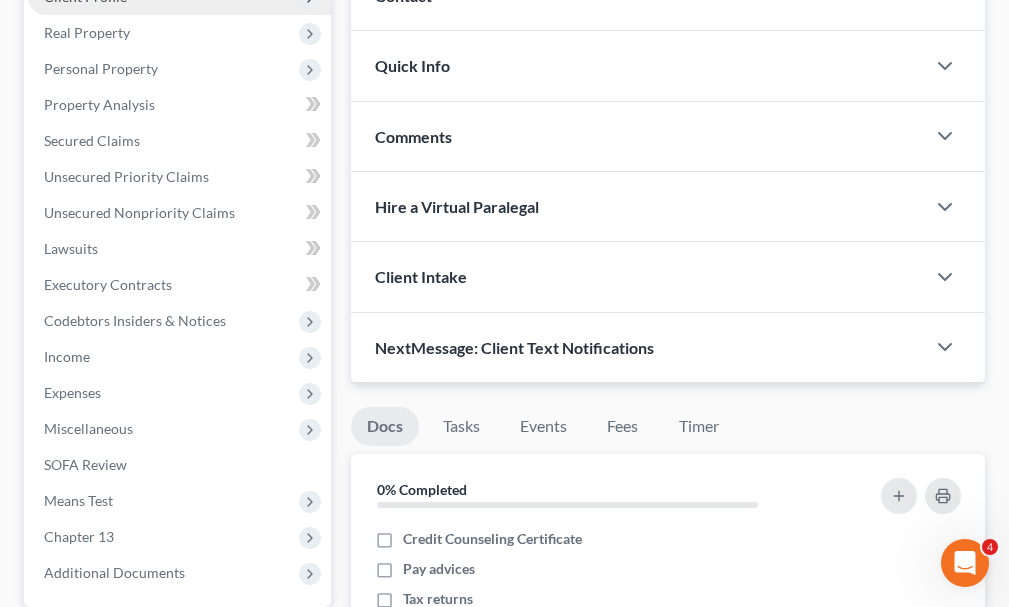 scroll, scrollTop: 400, scrollLeft: 0, axis: vertical 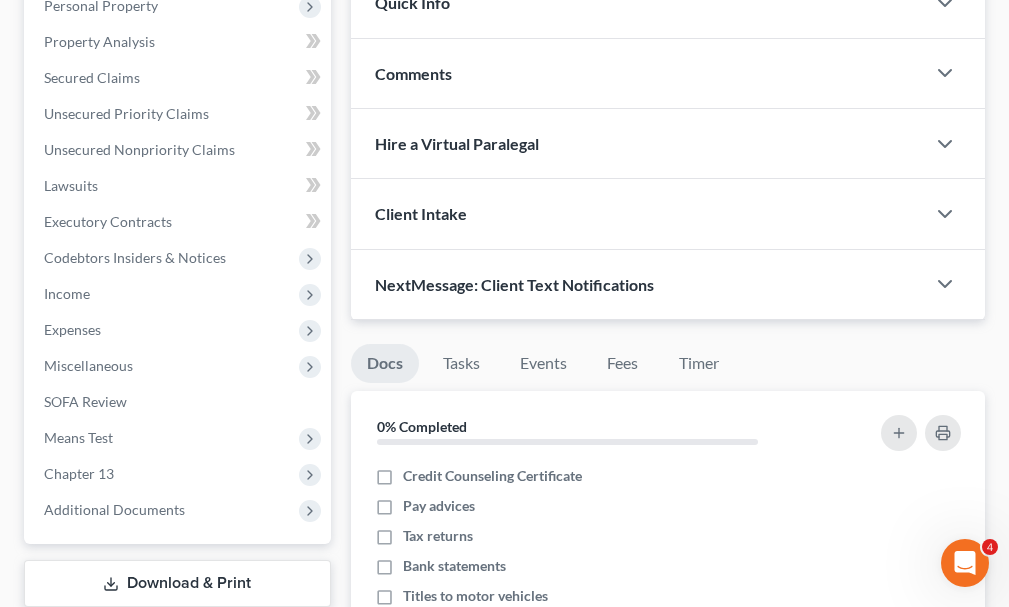 click on "Download & Print" at bounding box center (177, 583) 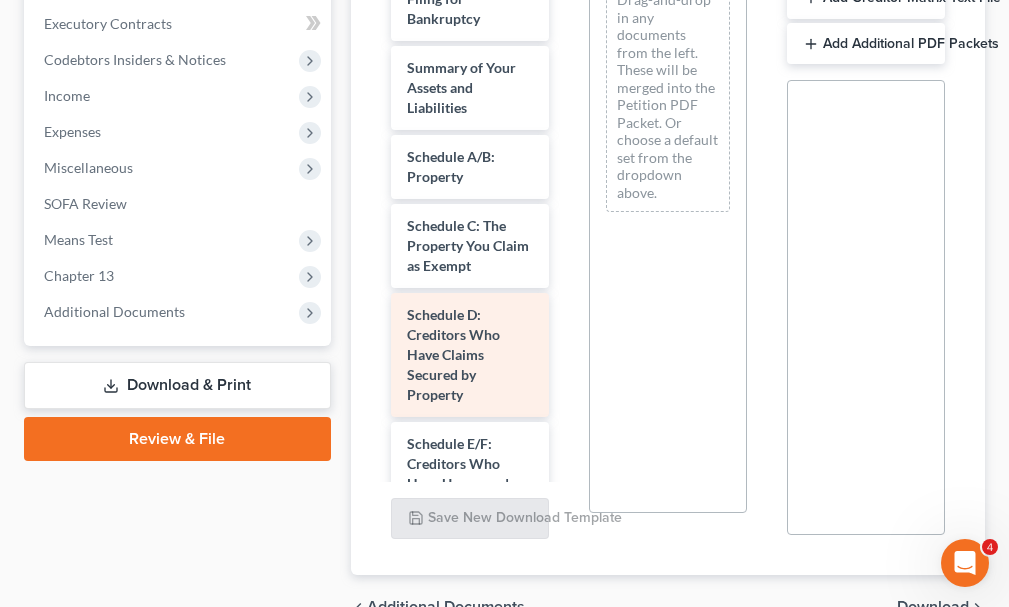 scroll, scrollTop: 600, scrollLeft: 0, axis: vertical 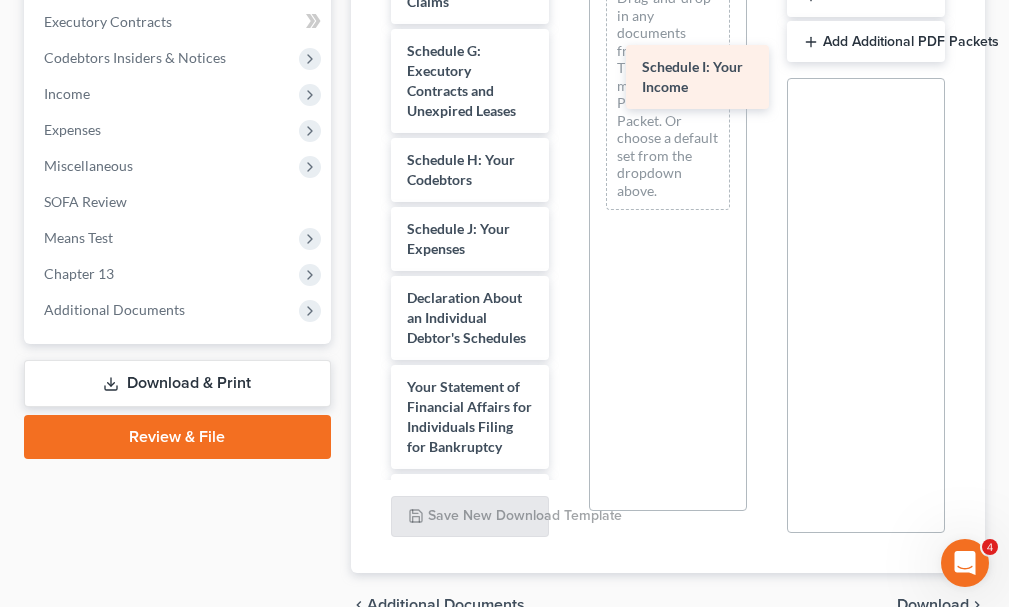 drag, startPoint x: 431, startPoint y: 209, endPoint x: 666, endPoint y: 83, distance: 266.6477 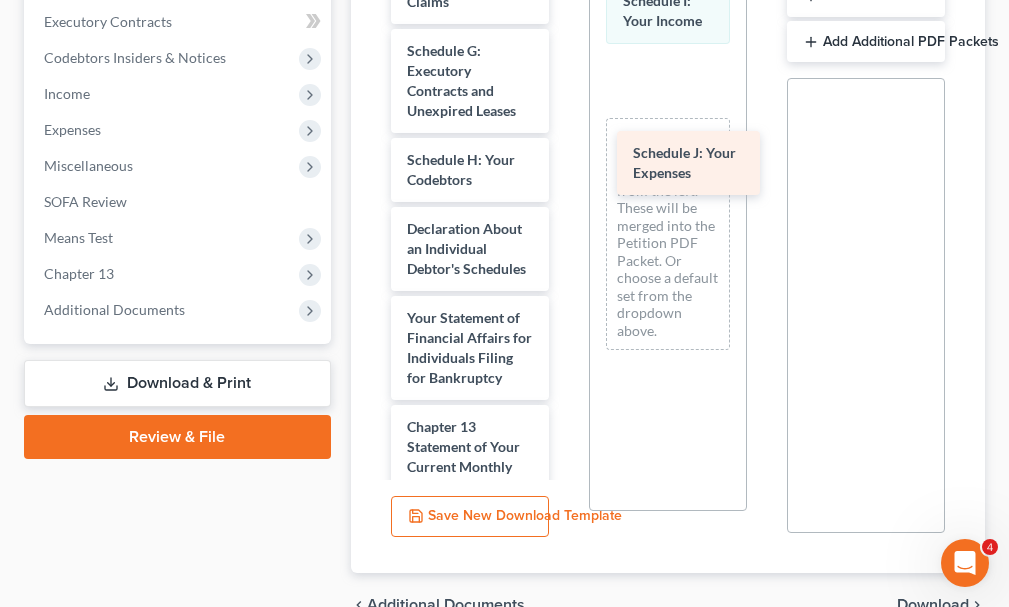 drag, startPoint x: 447, startPoint y: 208, endPoint x: 672, endPoint y: 158, distance: 230.48862 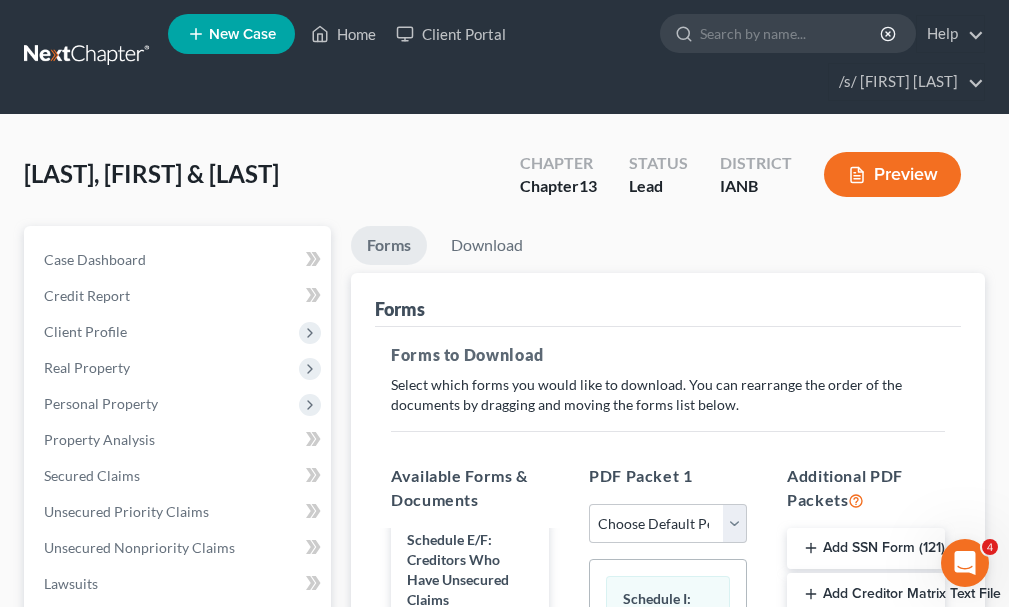 scroll, scrollTop: 0, scrollLeft: 0, axis: both 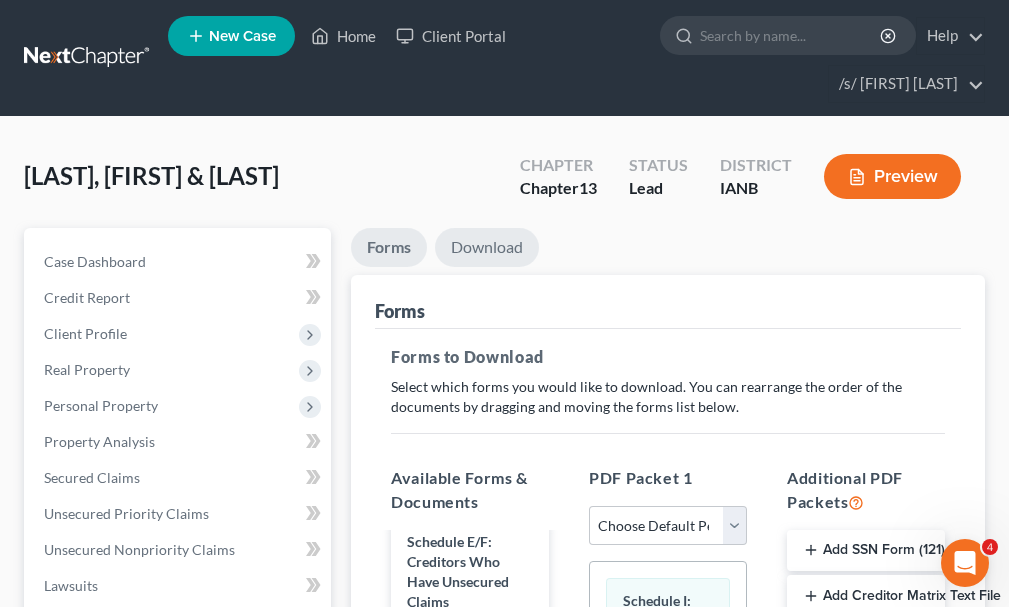 click on "Download" at bounding box center (487, 247) 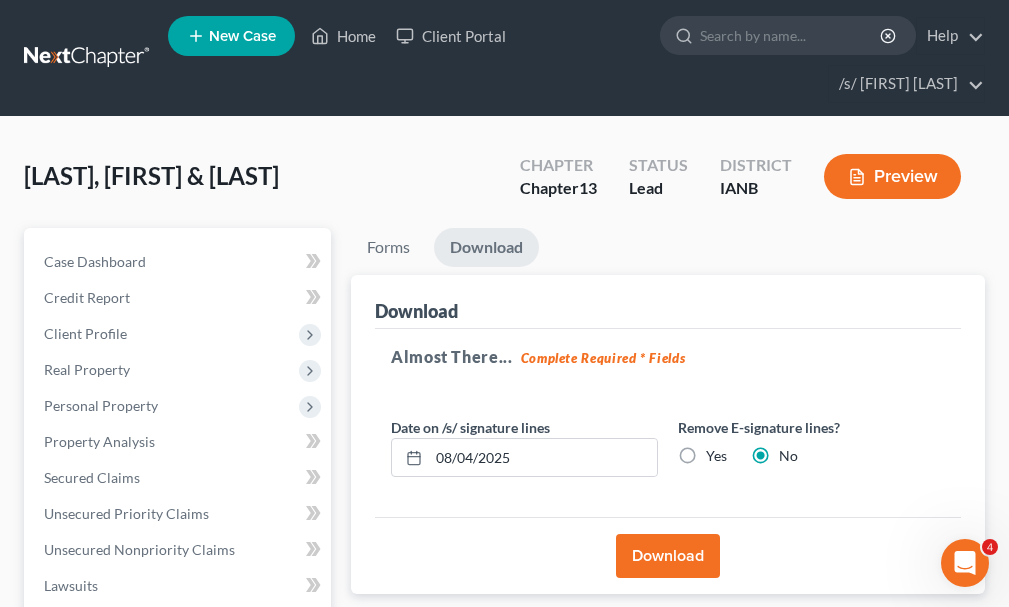 click on "Download" at bounding box center (668, 556) 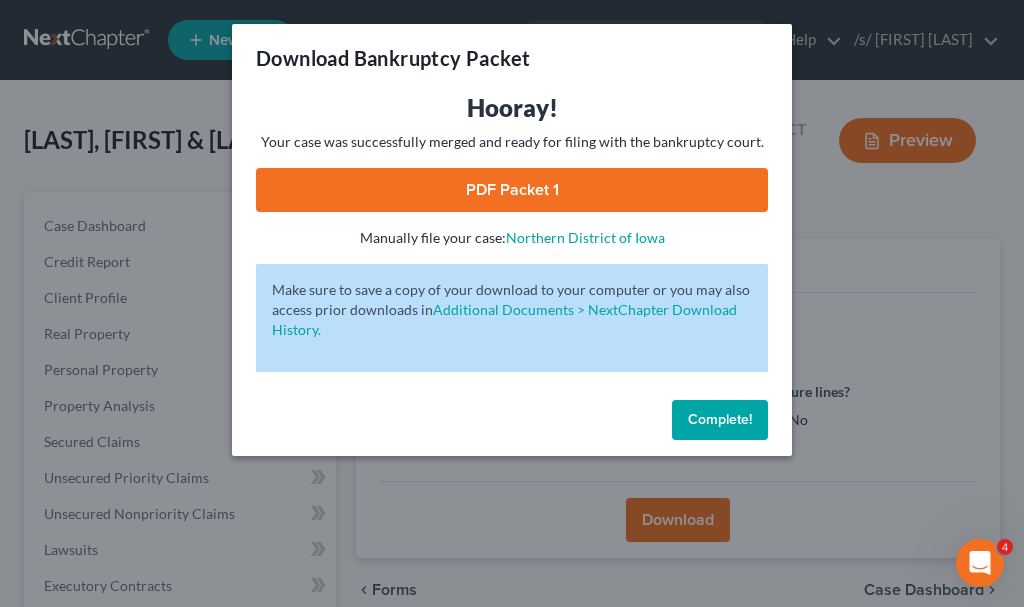 click on "PDF Packet 1" at bounding box center (512, 190) 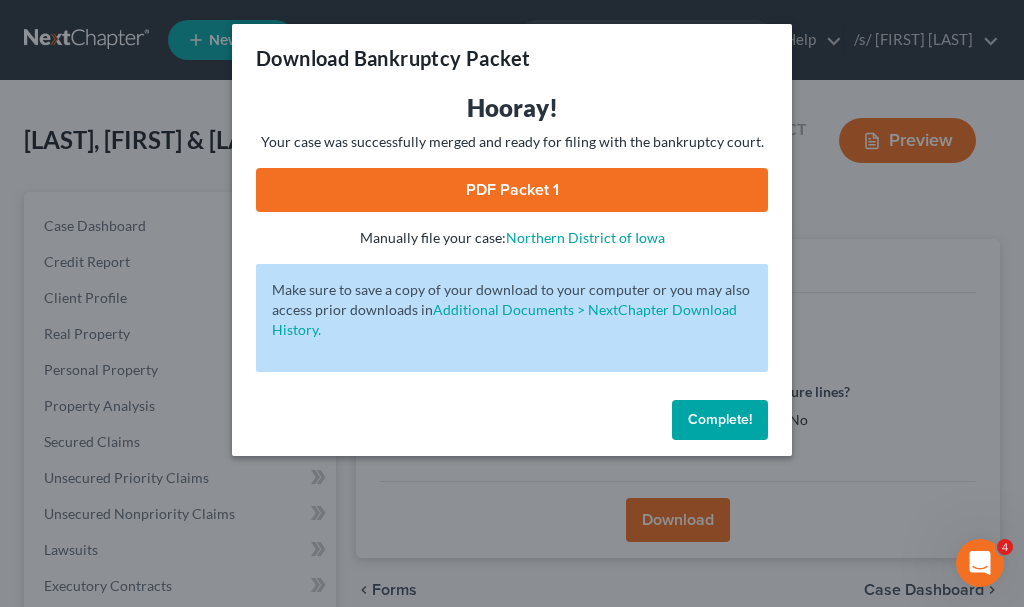 click on "Complete!" at bounding box center [720, 419] 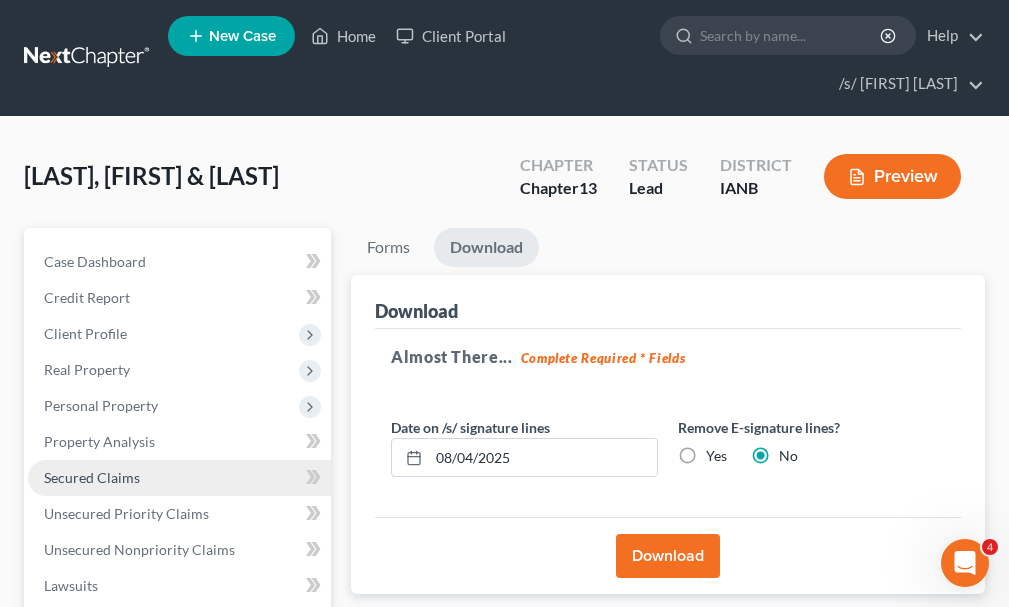 click on "Secured Claims" at bounding box center (92, 477) 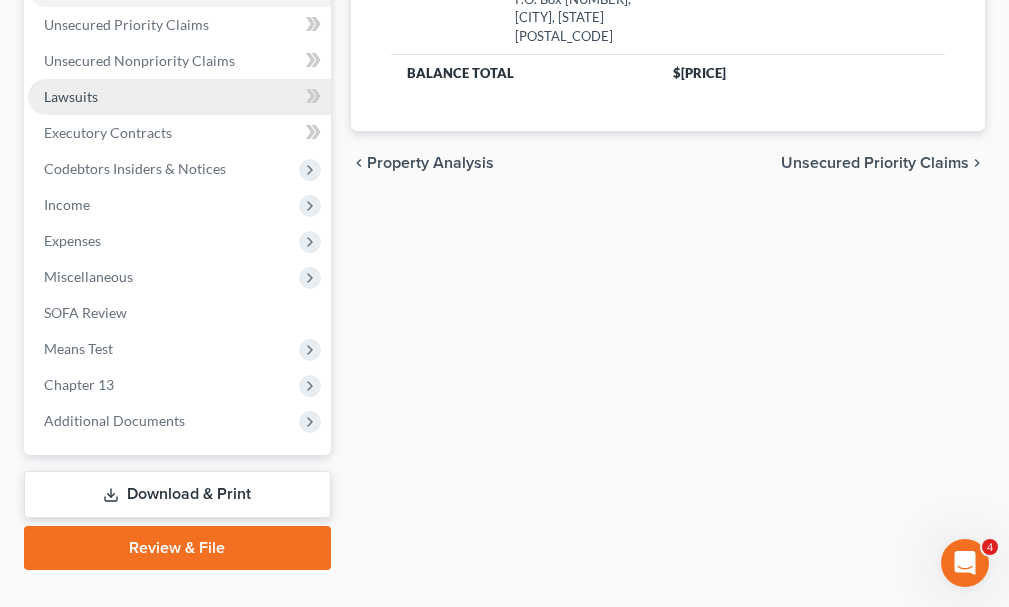 scroll, scrollTop: 492, scrollLeft: 0, axis: vertical 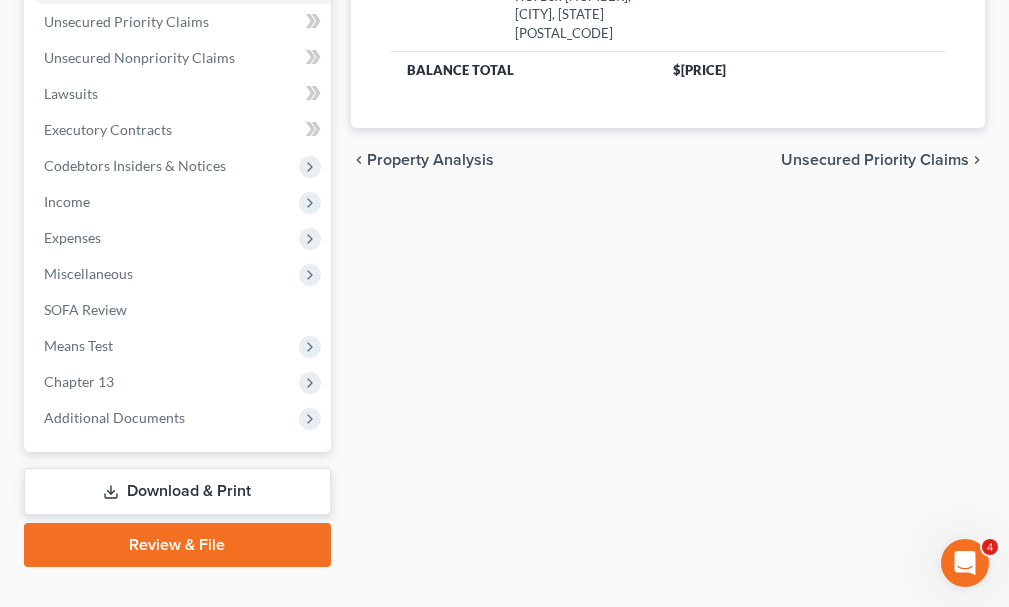 click on "Download & Print" at bounding box center [177, 491] 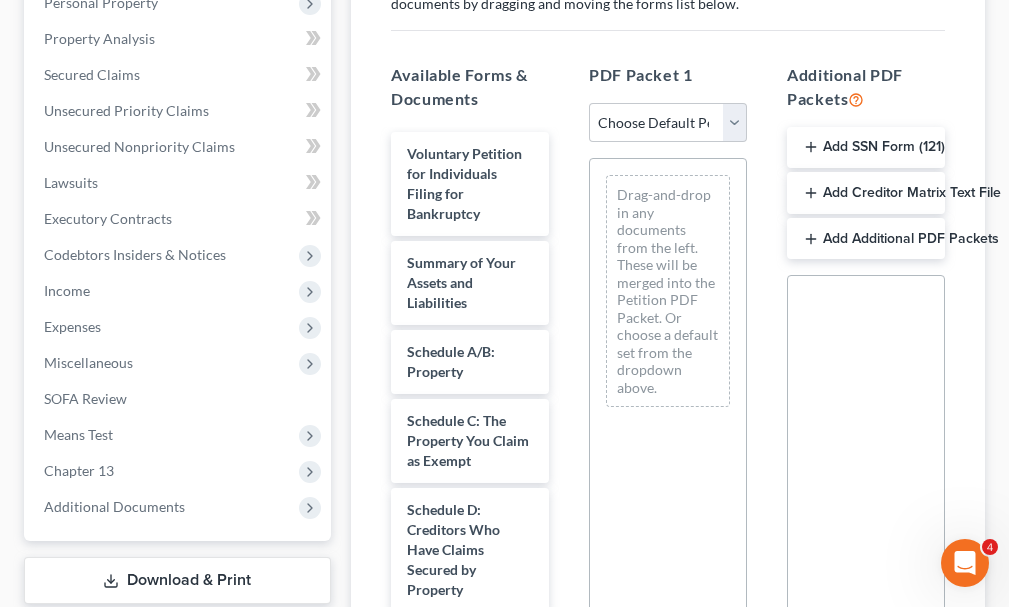 scroll, scrollTop: 500, scrollLeft: 0, axis: vertical 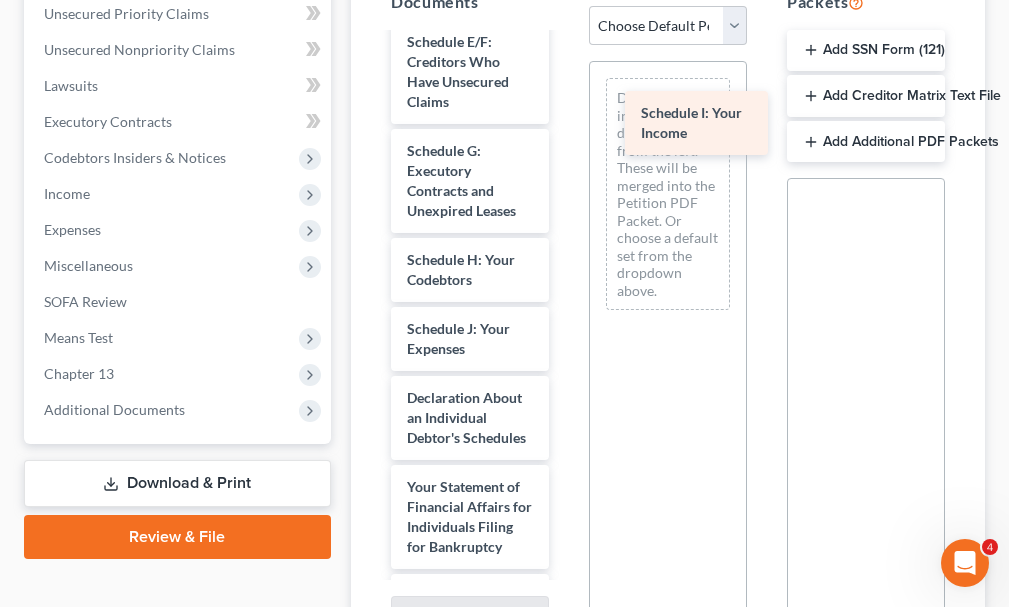 drag, startPoint x: 428, startPoint y: 302, endPoint x: 663, endPoint y: 114, distance: 300.94684 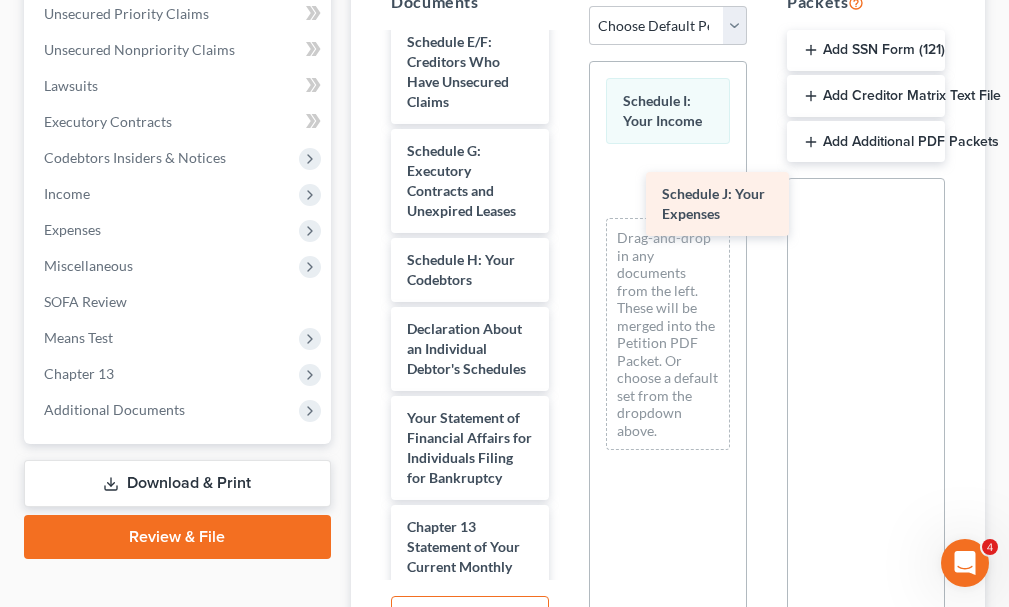drag, startPoint x: 434, startPoint y: 306, endPoint x: 689, endPoint y: 207, distance: 273.54343 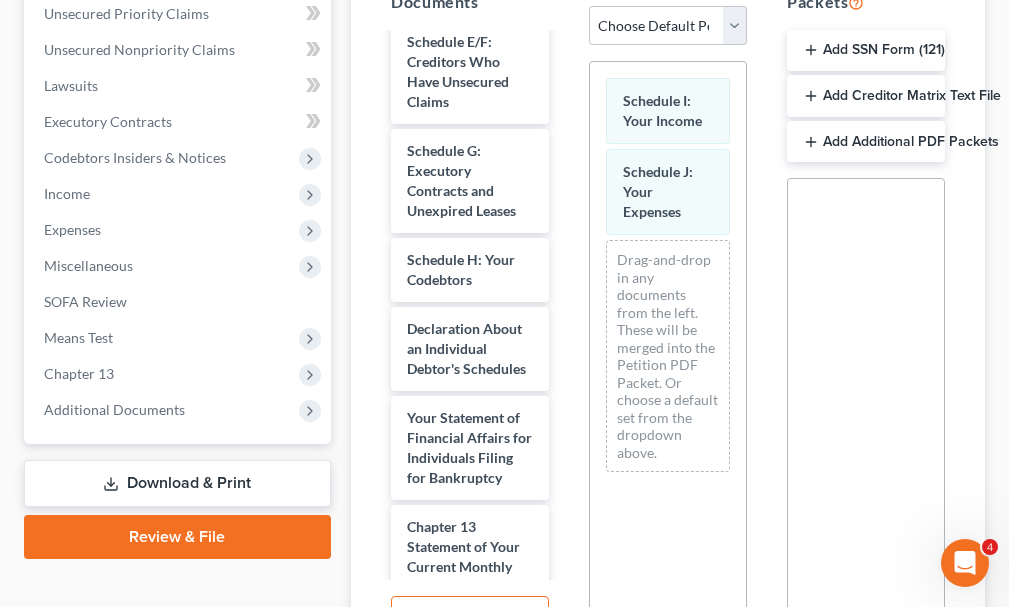 scroll, scrollTop: 0, scrollLeft: 0, axis: both 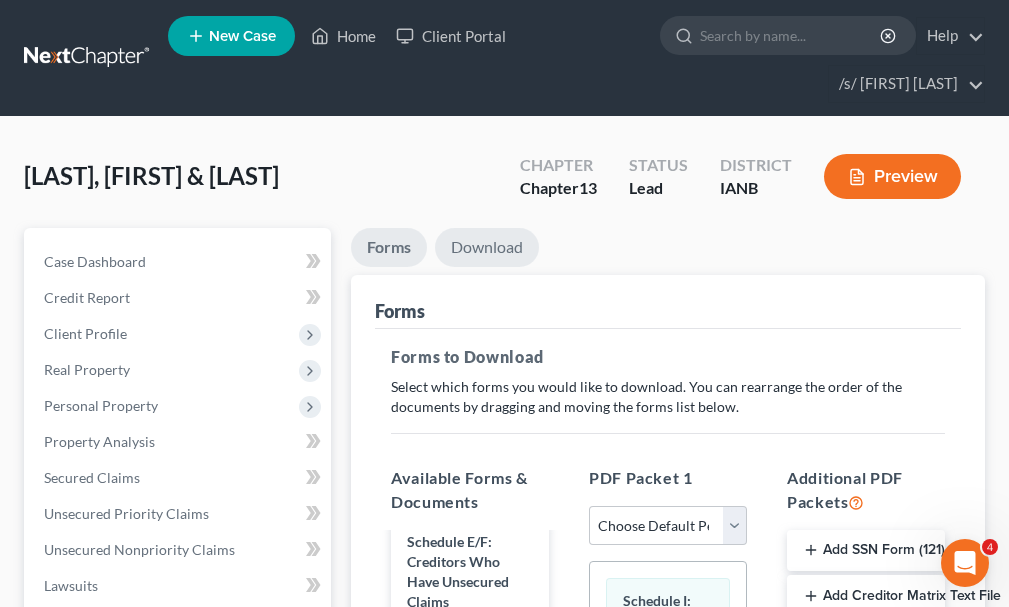 click on "Download" at bounding box center [487, 247] 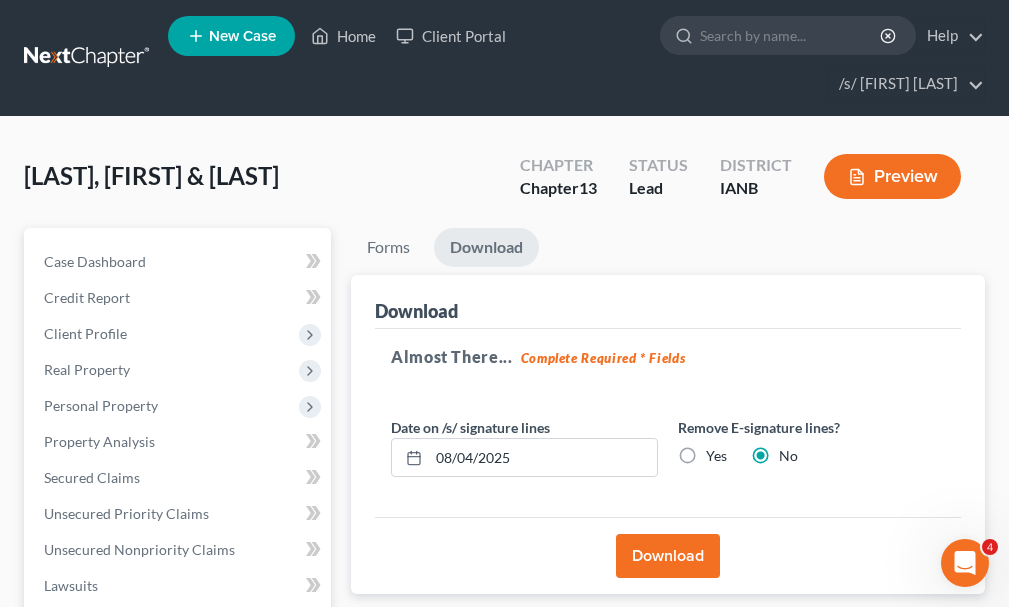 click on "Download" at bounding box center (668, 556) 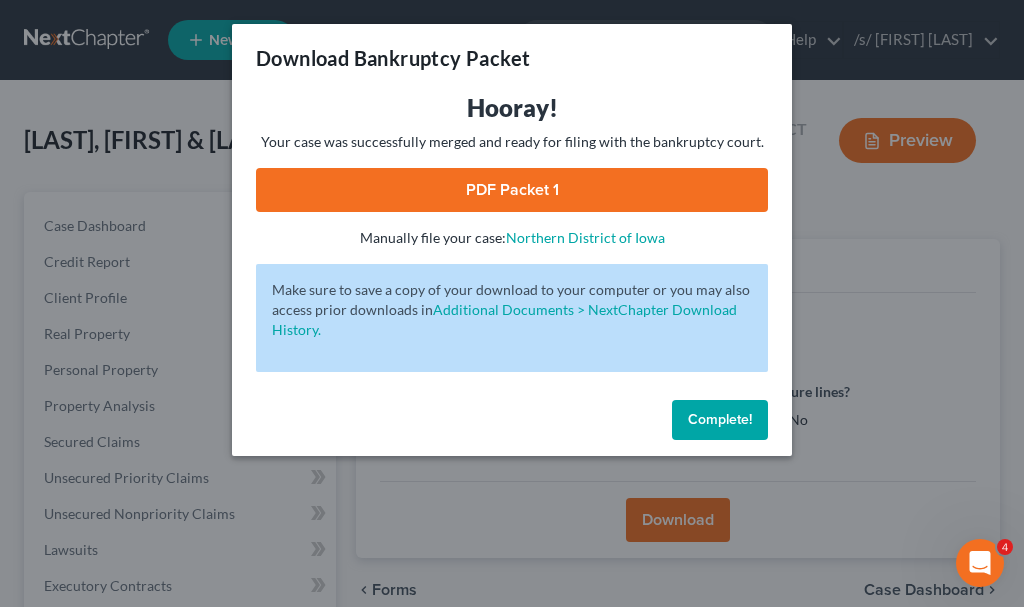 click on "PDF Packet 1" at bounding box center (512, 190) 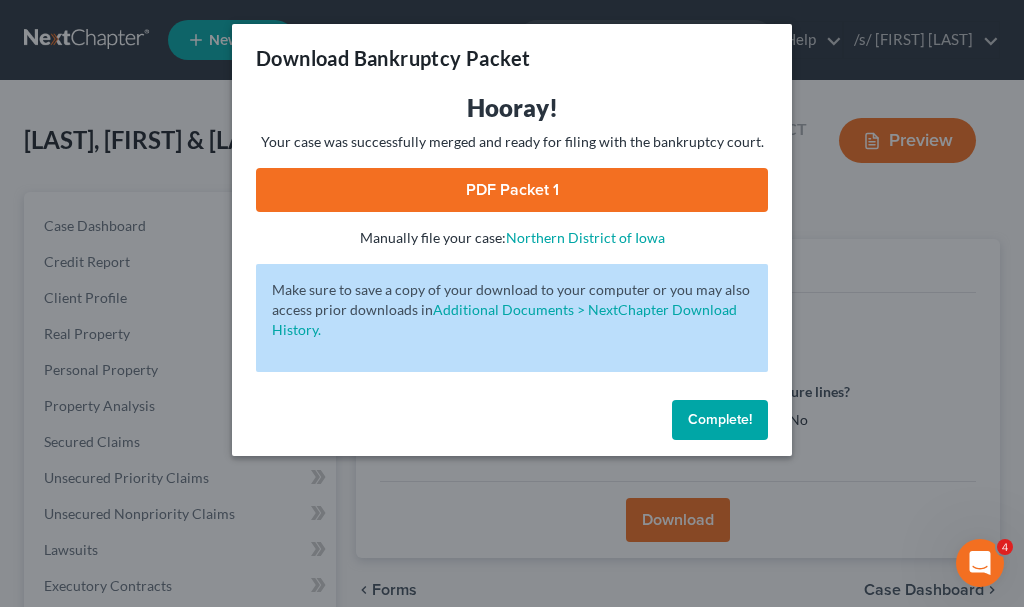 drag, startPoint x: 711, startPoint y: 420, endPoint x: 367, endPoint y: 248, distance: 384.6037 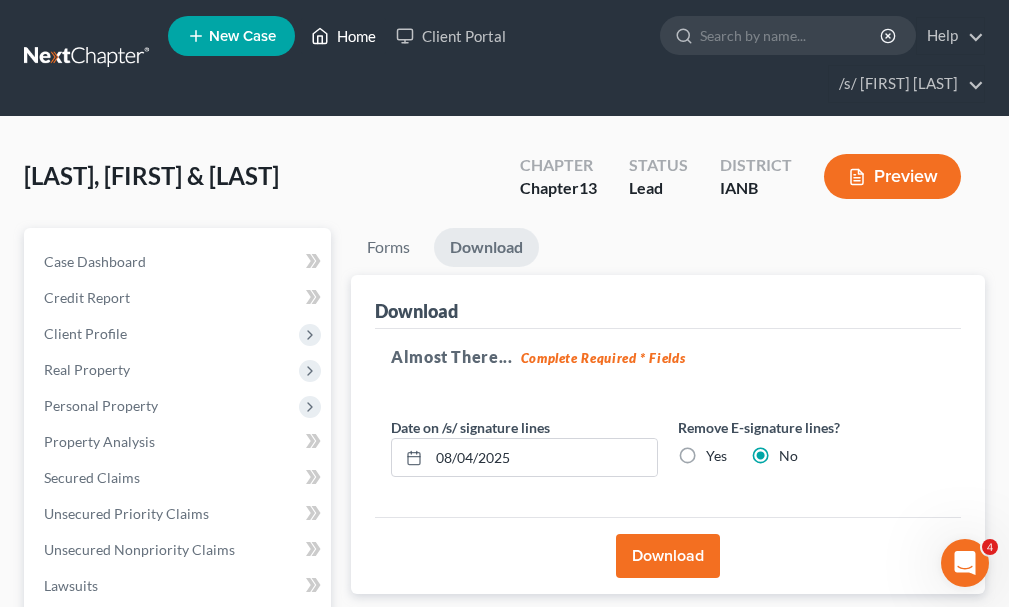 click on "Home" at bounding box center (343, 36) 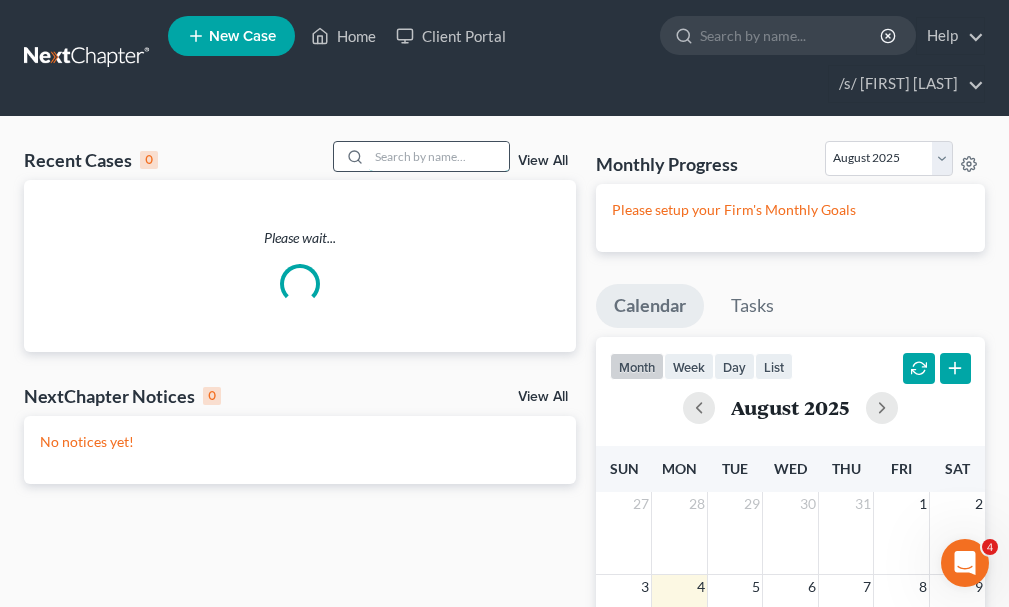 click at bounding box center [439, 156] 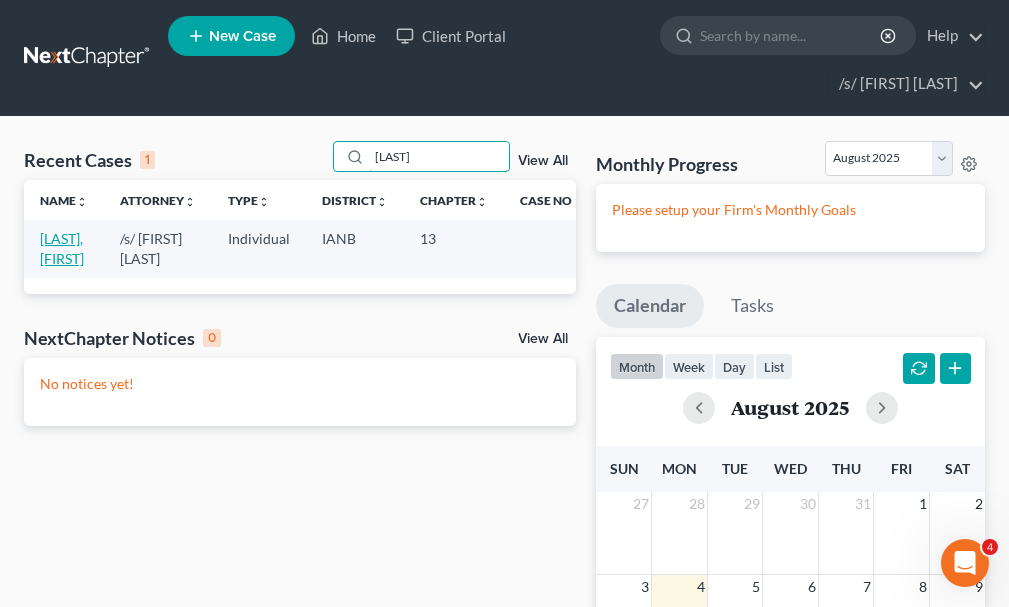 type on "[LAST]" 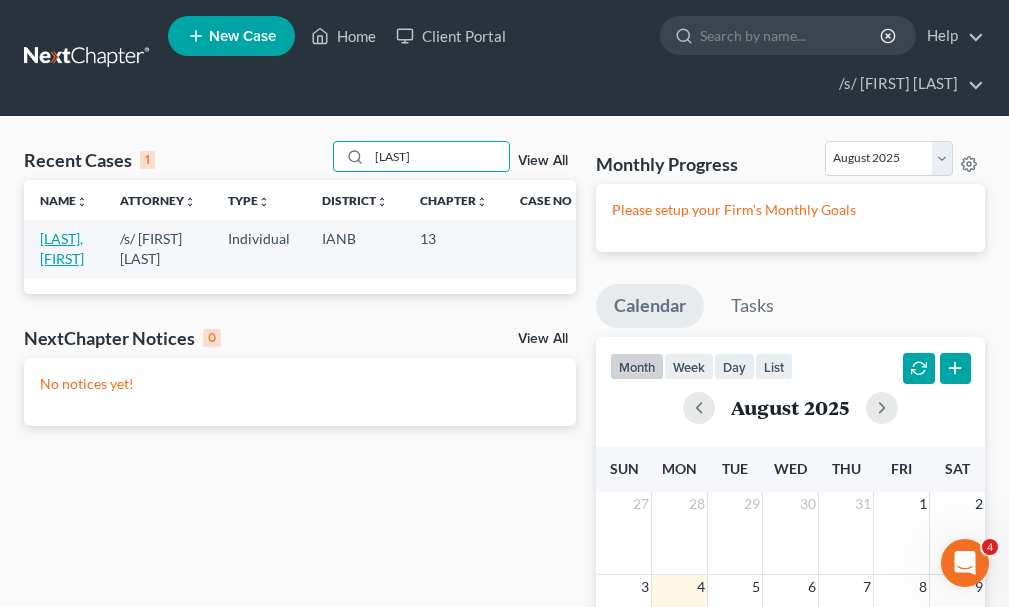 click on "[LAST], [FIRST]" at bounding box center [62, 248] 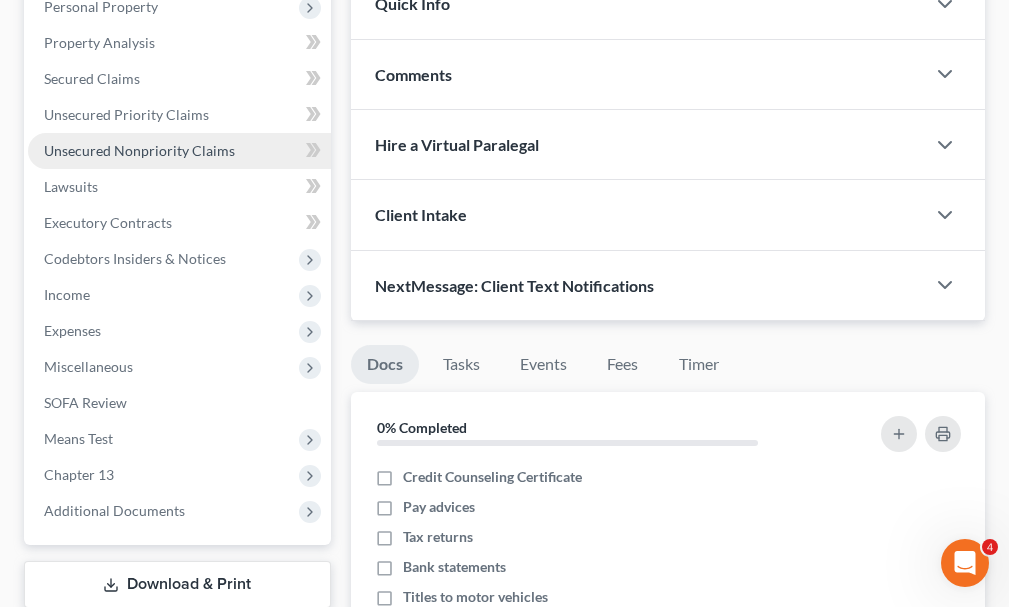 scroll, scrollTop: 400, scrollLeft: 0, axis: vertical 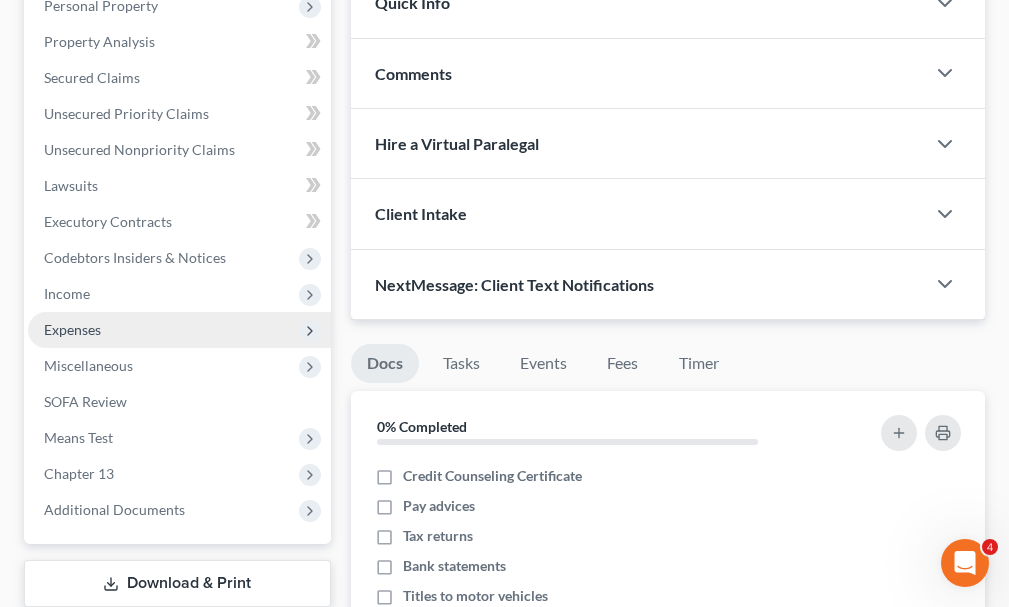 click on "Expenses" at bounding box center (72, 329) 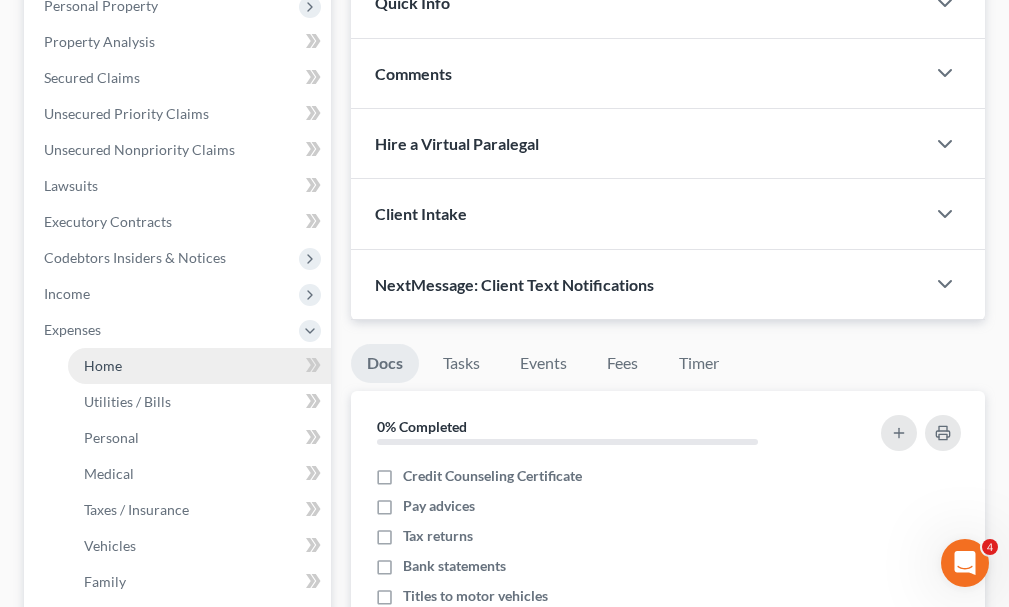 click on "Home" at bounding box center [103, 365] 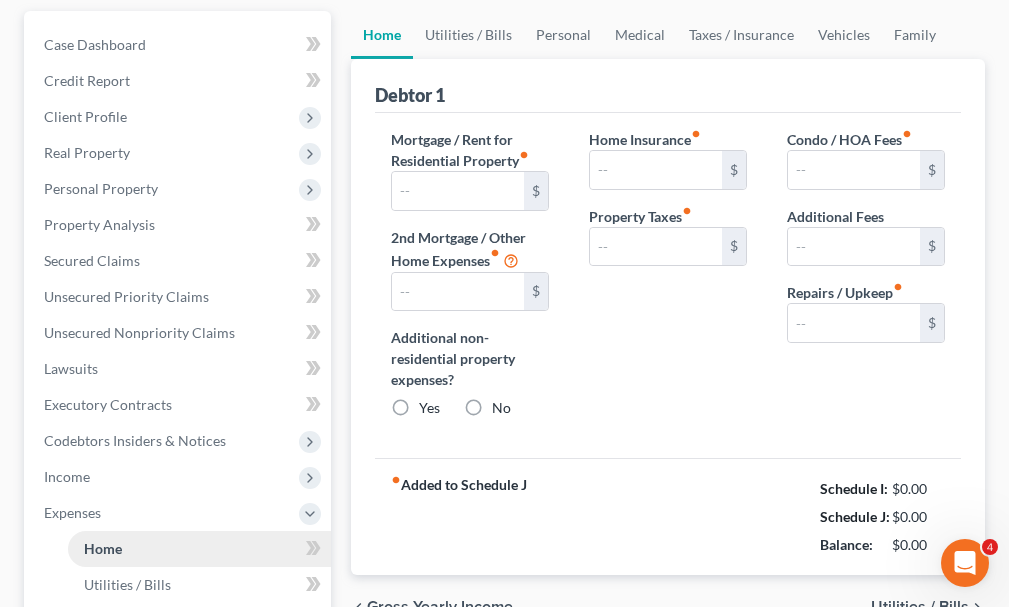 type on "1,500.00" 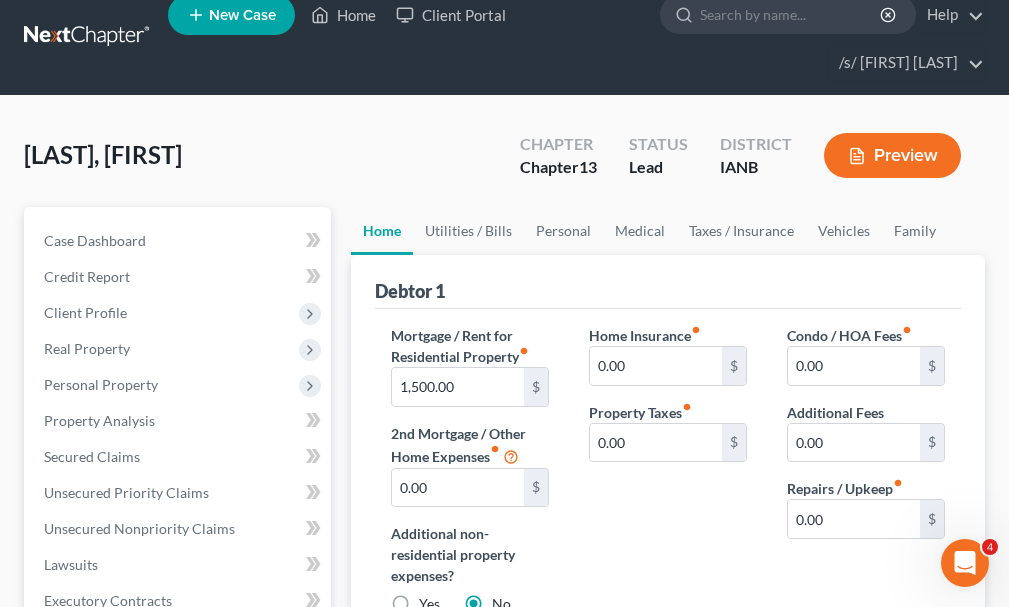 scroll, scrollTop: 0, scrollLeft: 0, axis: both 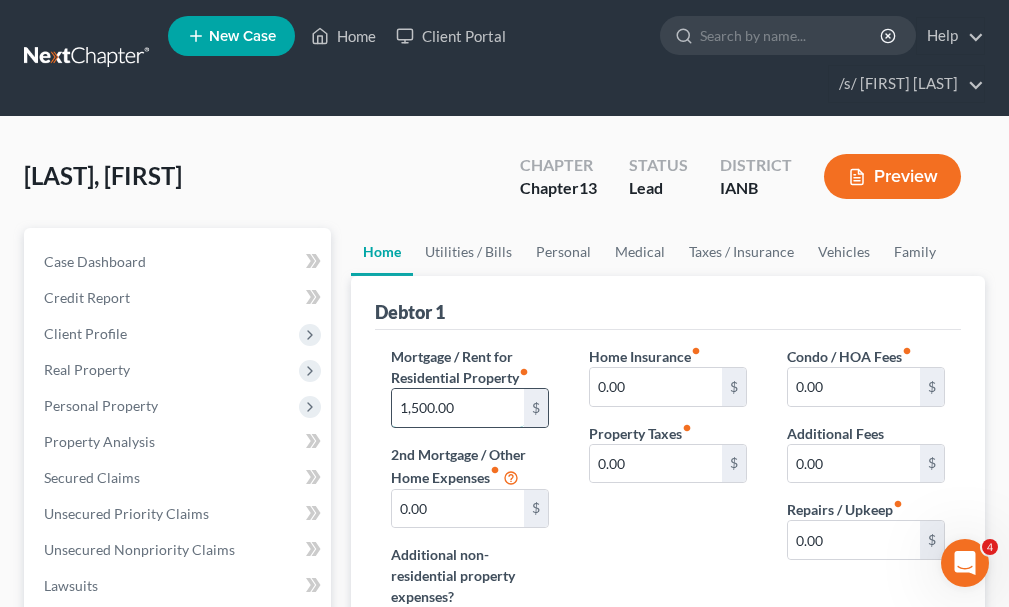 click on "1,500.00" at bounding box center (458, 408) 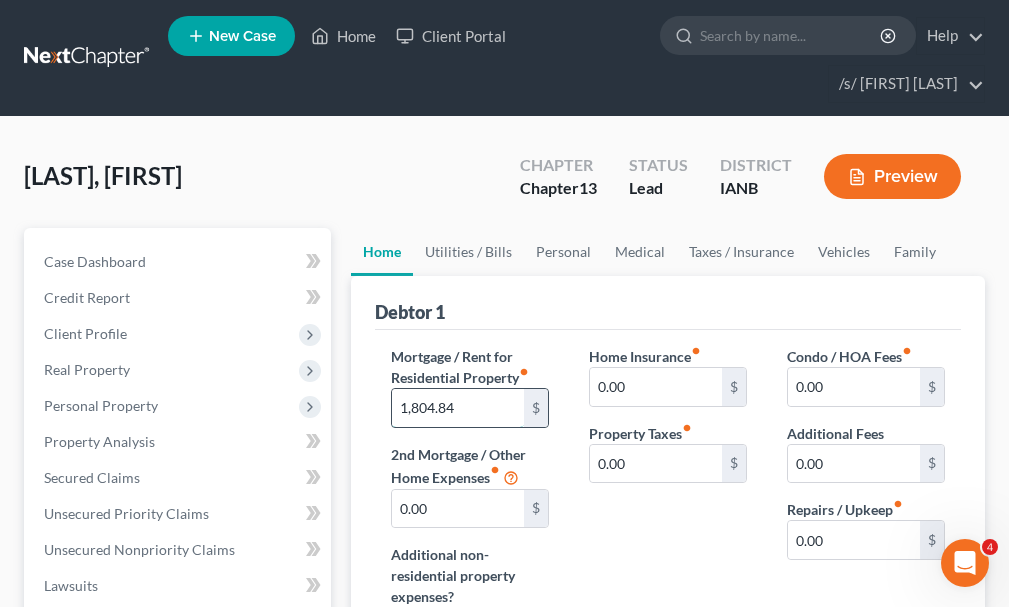 type on "1,804.84" 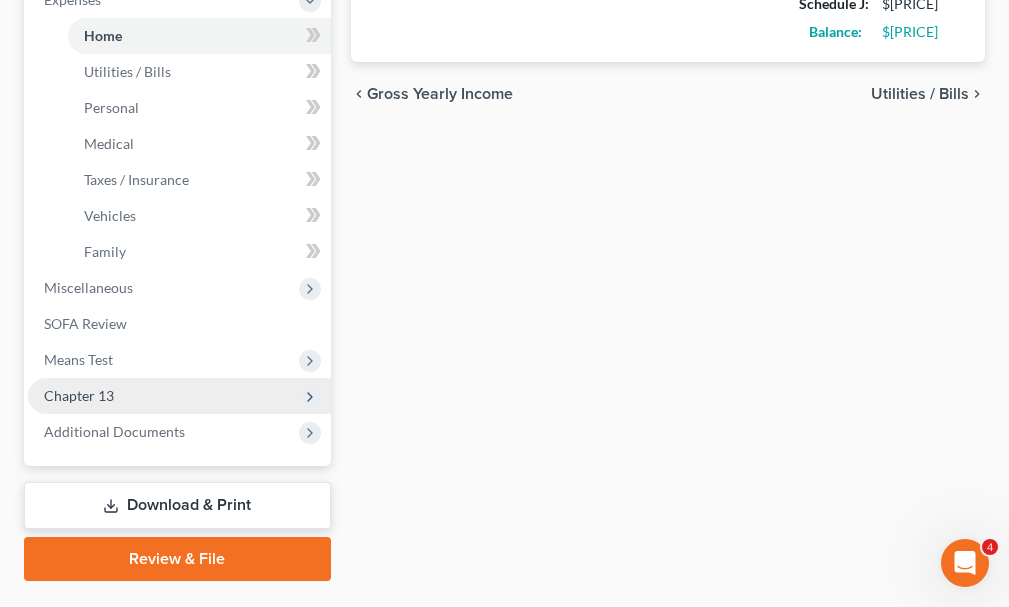 scroll, scrollTop: 744, scrollLeft: 0, axis: vertical 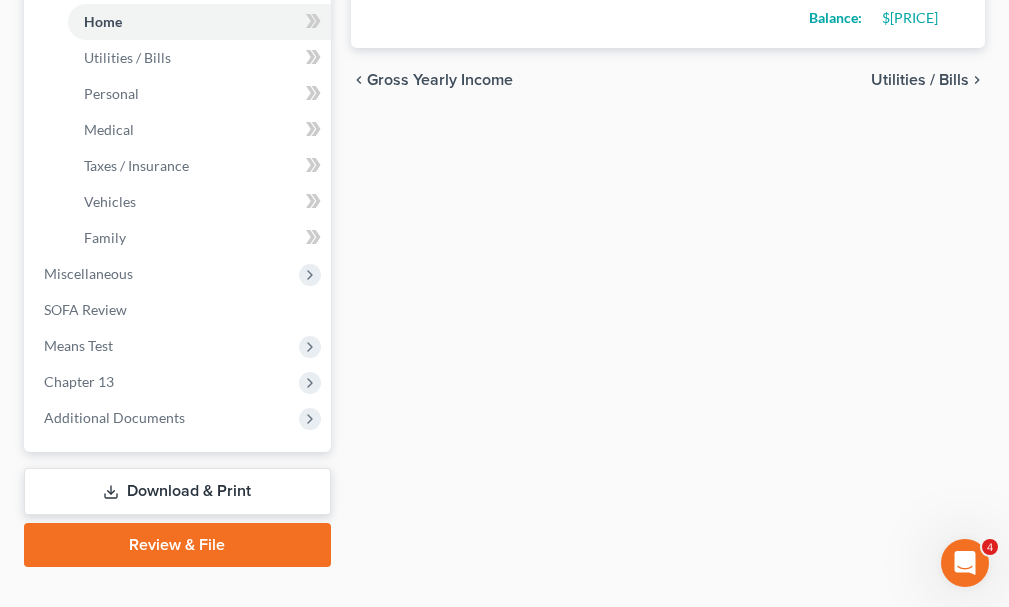 click on "Download & Print" at bounding box center [177, 491] 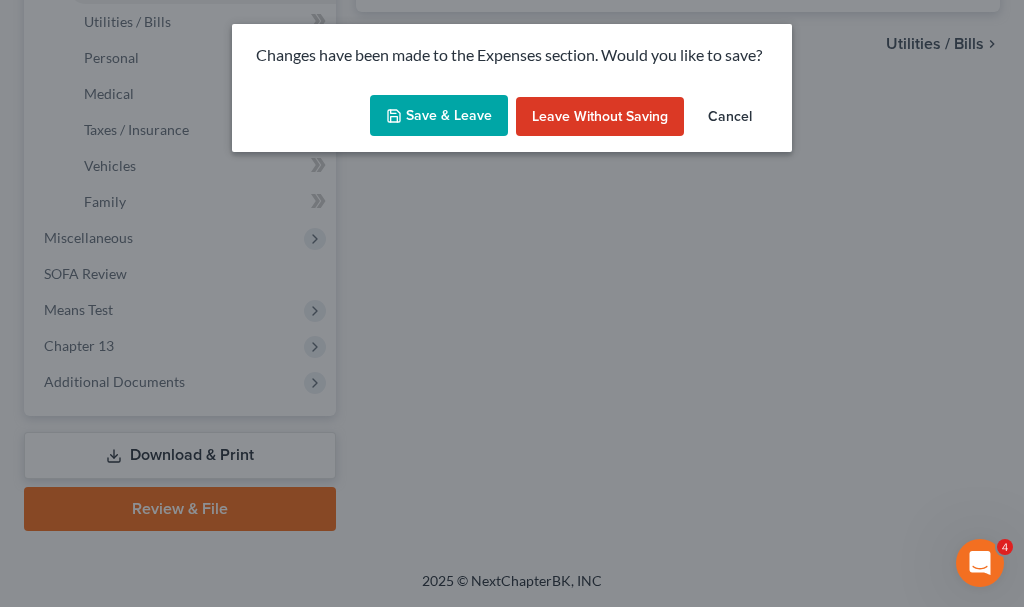 click on "Save & Leave" at bounding box center (439, 116) 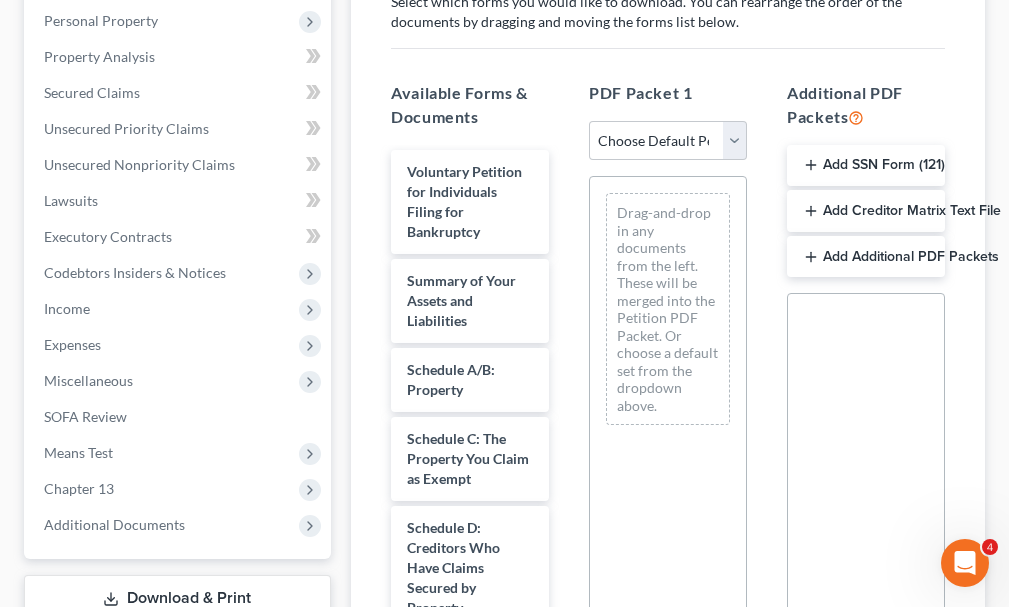 scroll, scrollTop: 500, scrollLeft: 0, axis: vertical 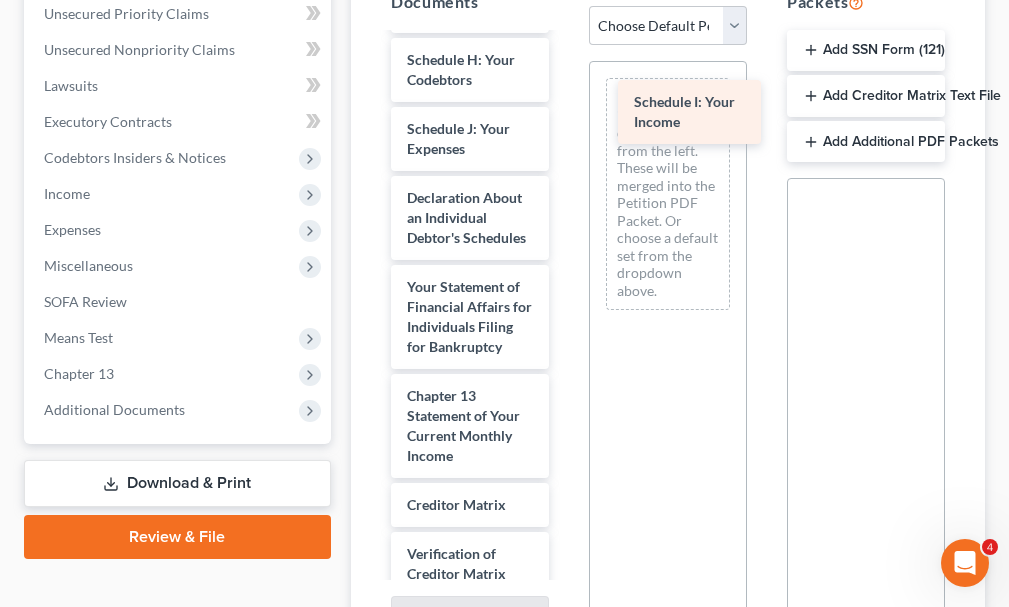 drag, startPoint x: 437, startPoint y: 94, endPoint x: 664, endPoint y: 104, distance: 227.22015 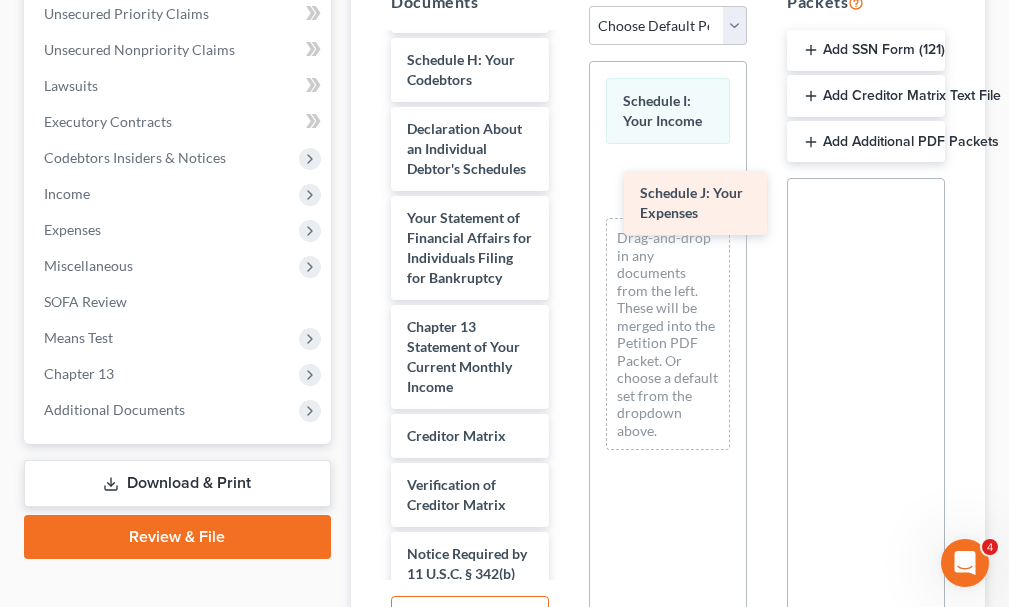 drag, startPoint x: 446, startPoint y: 102, endPoint x: 679, endPoint y: 202, distance: 253.55275 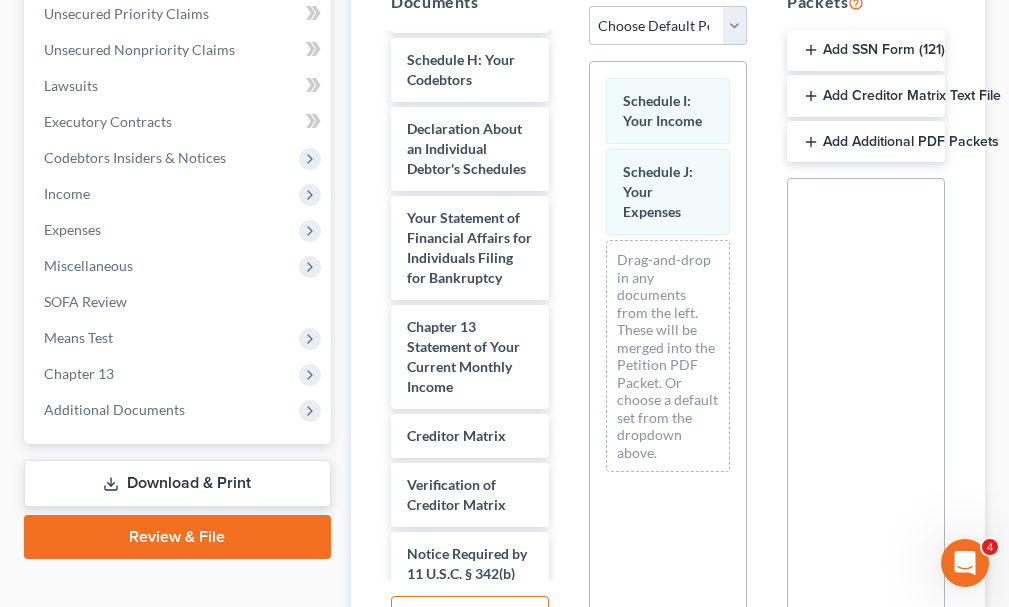 scroll, scrollTop: 0, scrollLeft: 0, axis: both 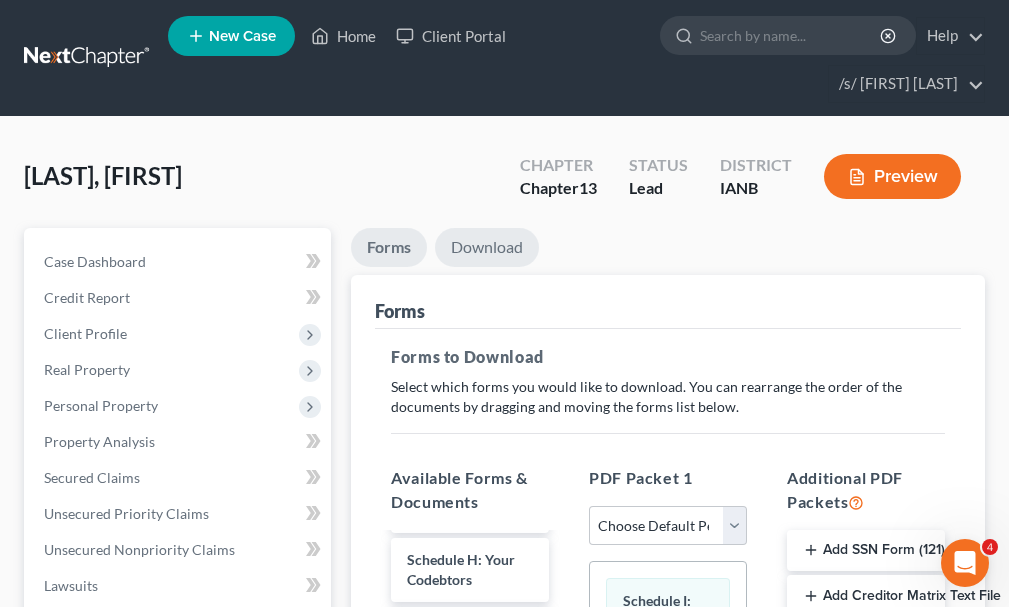 click on "Download" at bounding box center [487, 247] 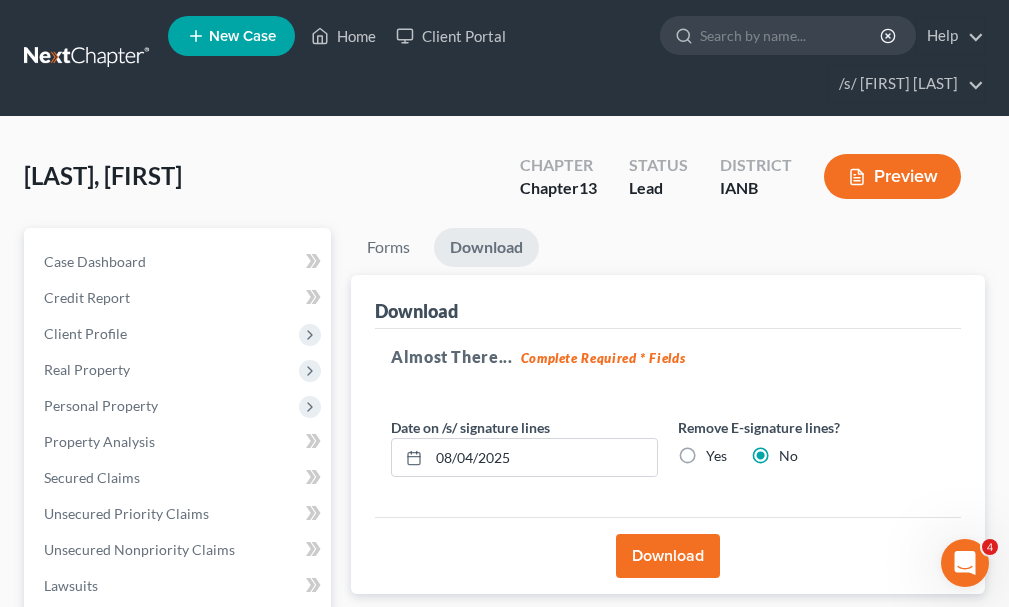 click on "Download" at bounding box center (668, 556) 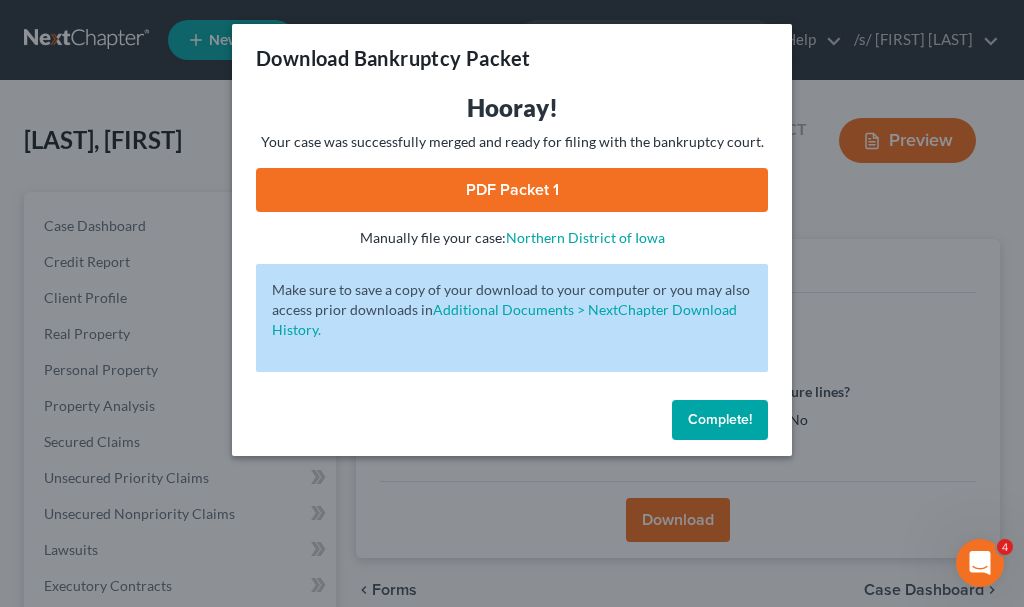 click on "Hooray! Your case was successfully merged and ready for filing with the bankruptcy court. PDF Packet 1 - Manually file your case: [REGION] [STATE_CODE]" at bounding box center [512, 170] 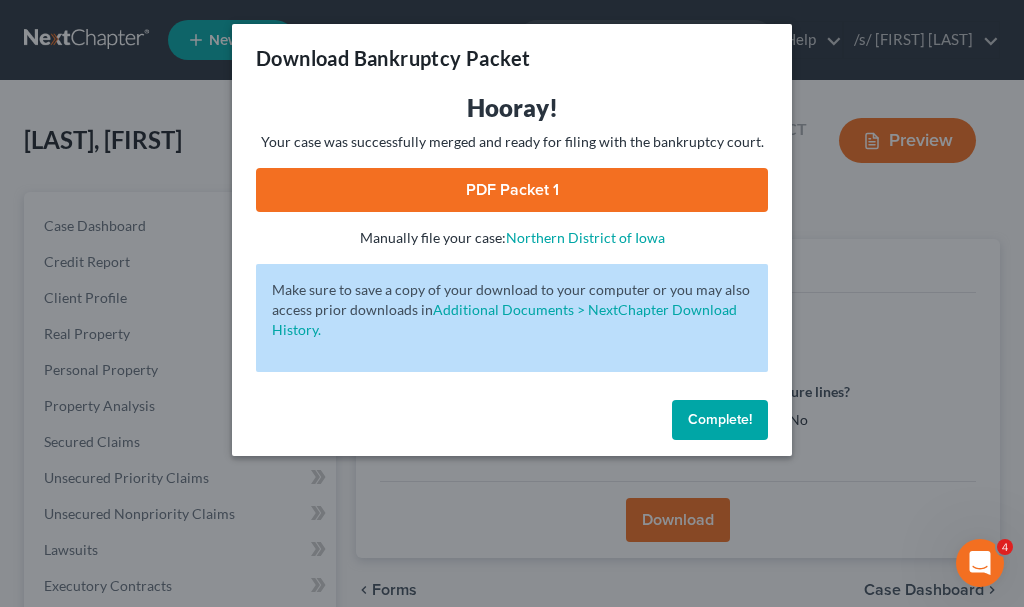 click on "Complete!" at bounding box center (720, 419) 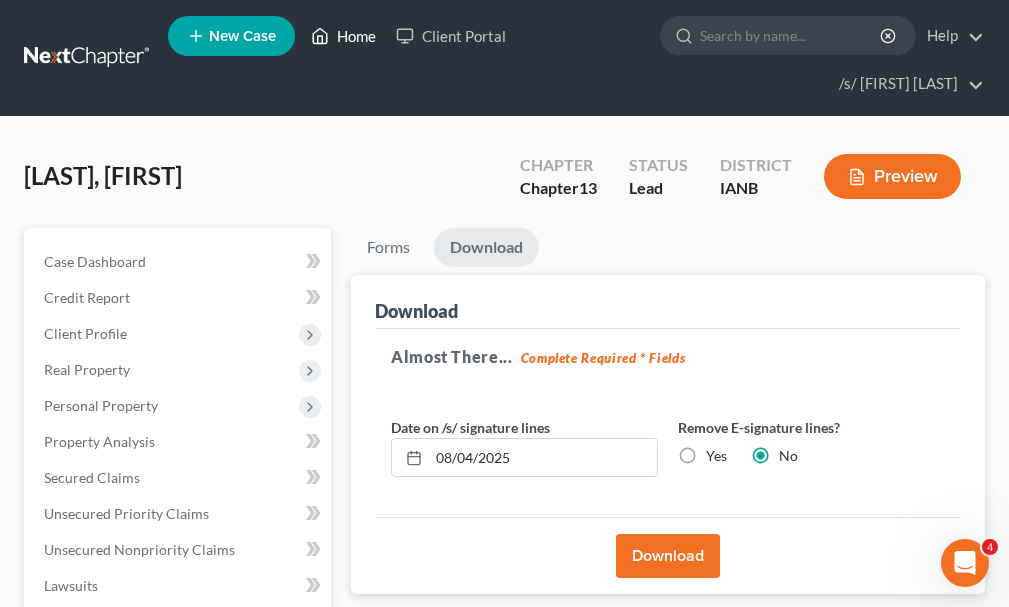 click on "Home" at bounding box center (343, 36) 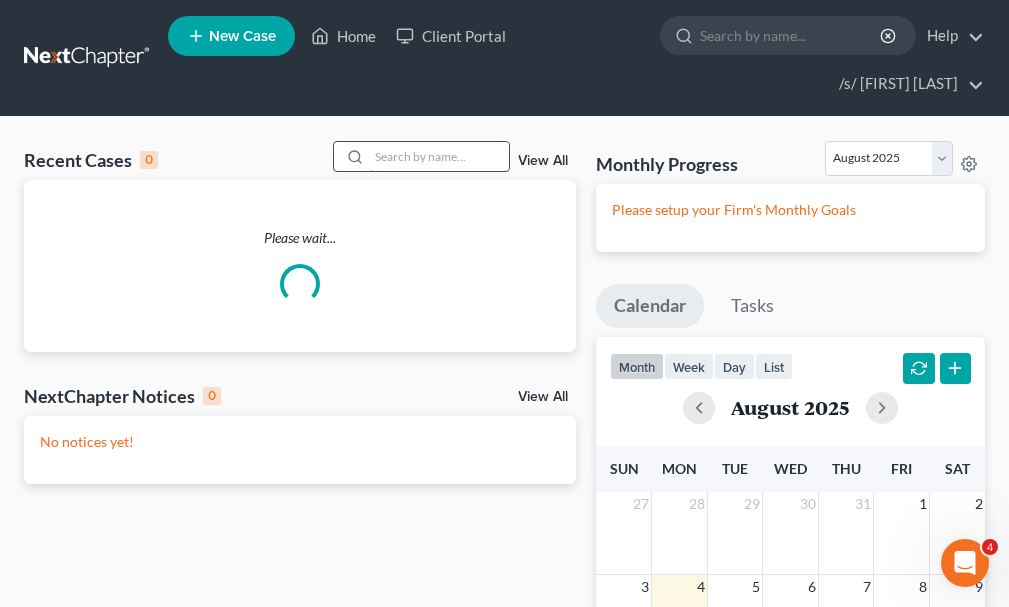click at bounding box center [439, 156] 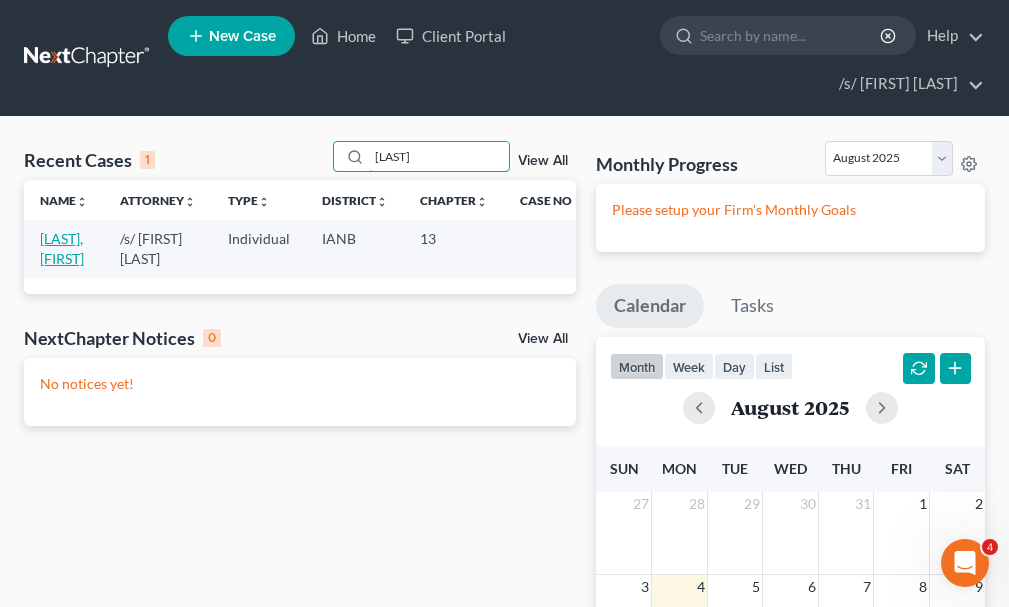 type on "[LAST]" 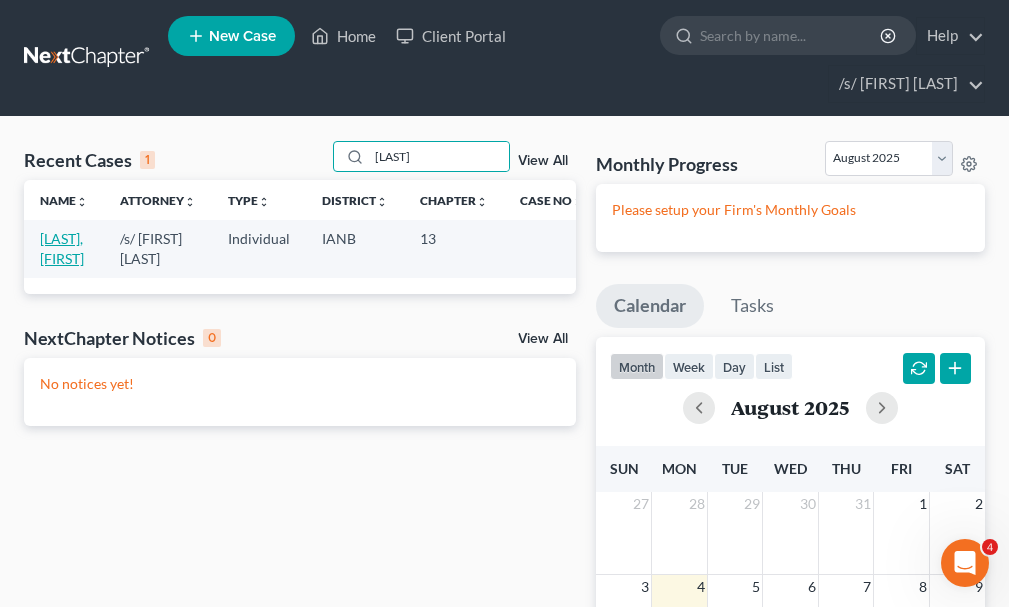 click on "[LAST], [FIRST]" at bounding box center [62, 248] 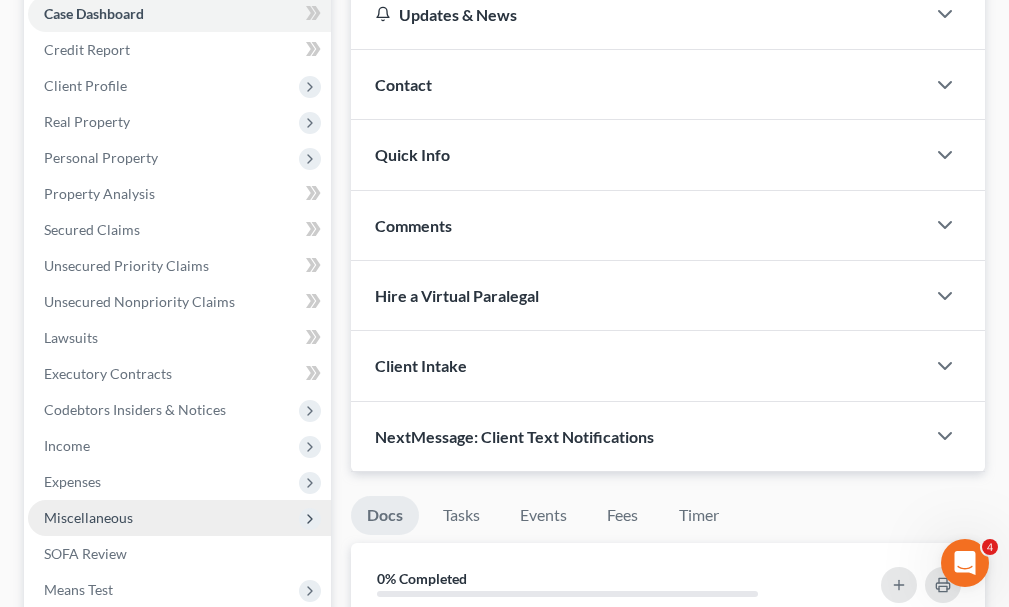 scroll, scrollTop: 0, scrollLeft: 0, axis: both 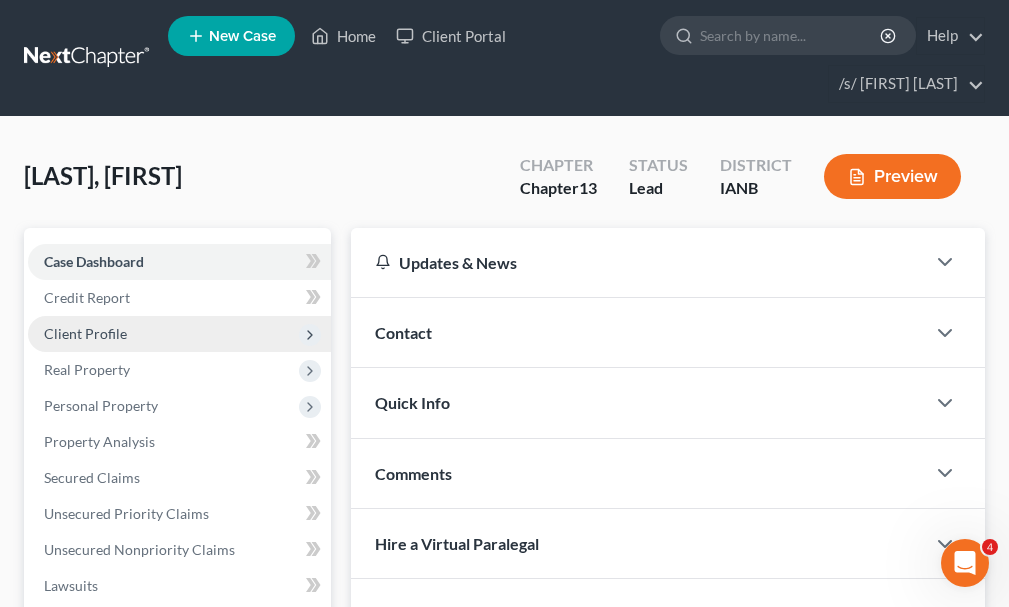 click on "Client Profile" at bounding box center [85, 333] 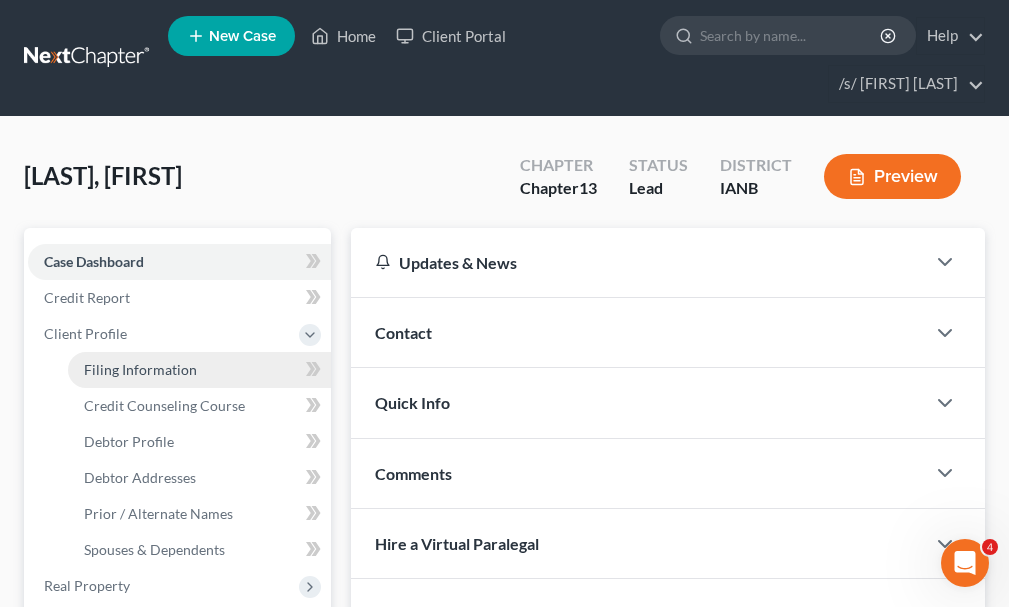 click on "Filing Information" at bounding box center (140, 369) 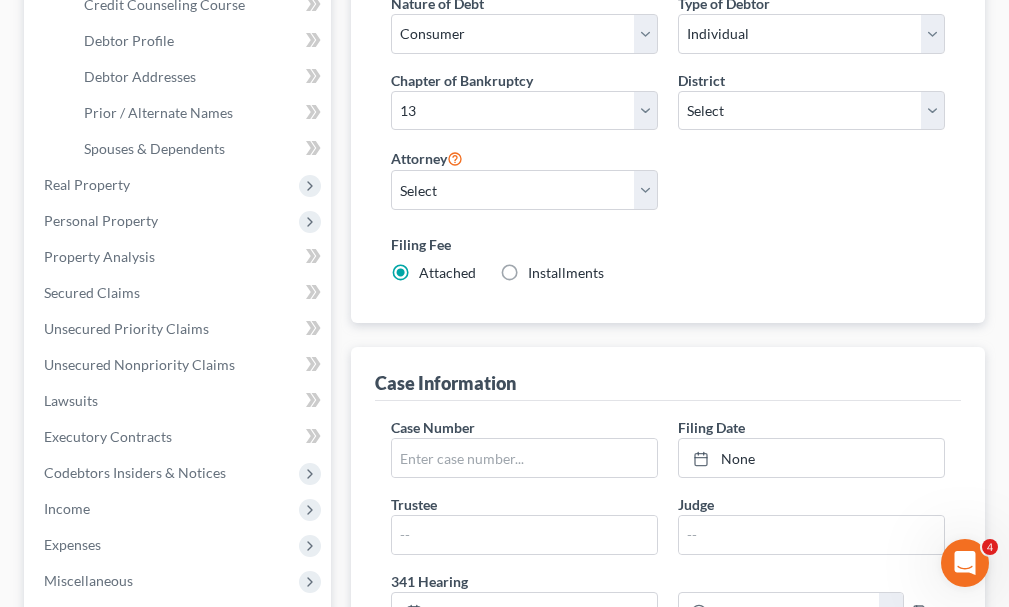 scroll, scrollTop: 500, scrollLeft: 0, axis: vertical 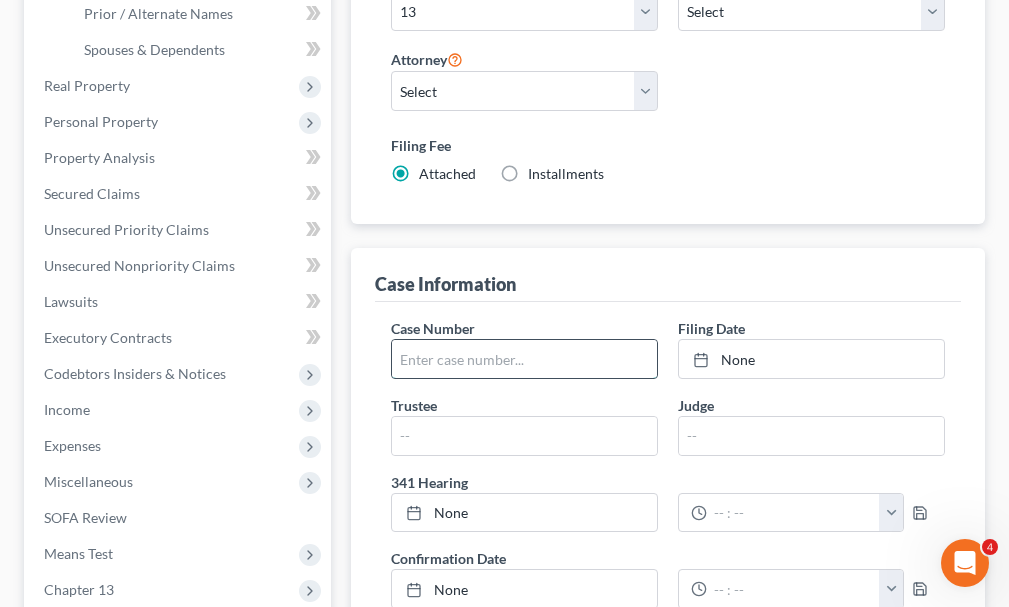 click at bounding box center (524, 359) 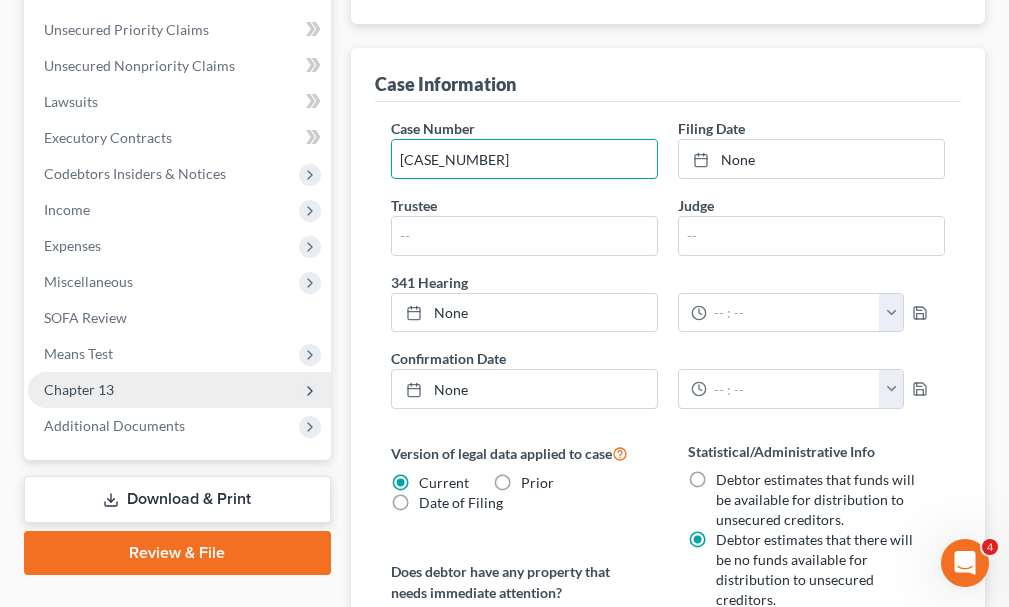 type on "[CASE_NUMBER]" 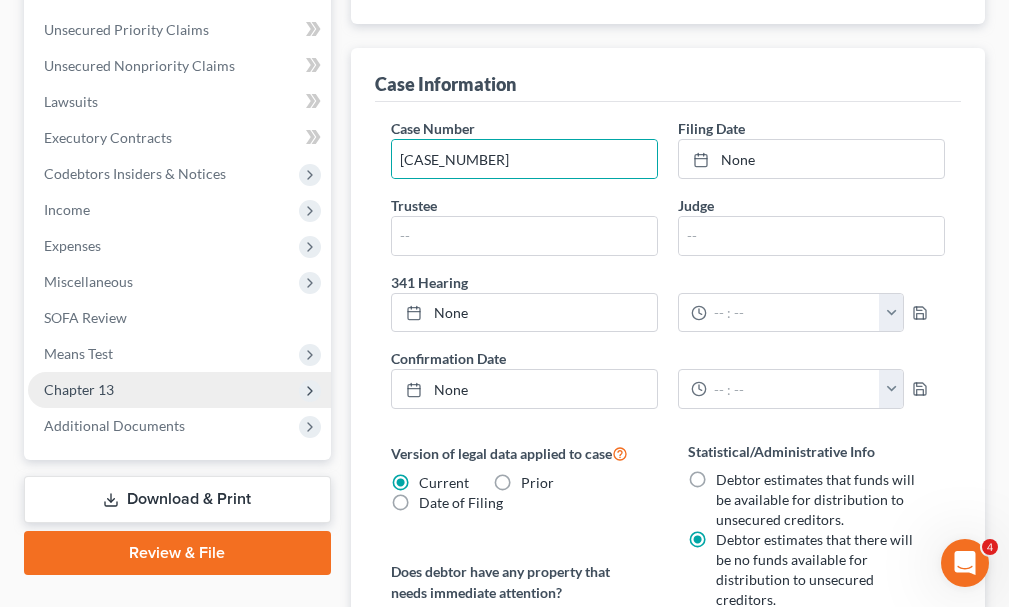 click on "Chapter 13" at bounding box center (79, 389) 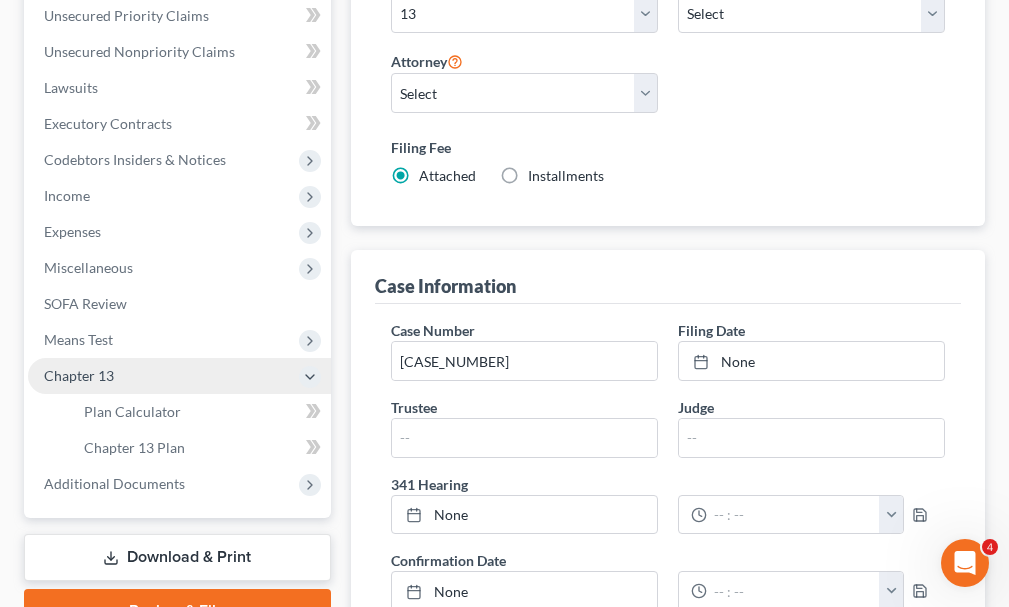 scroll, scrollTop: 484, scrollLeft: 0, axis: vertical 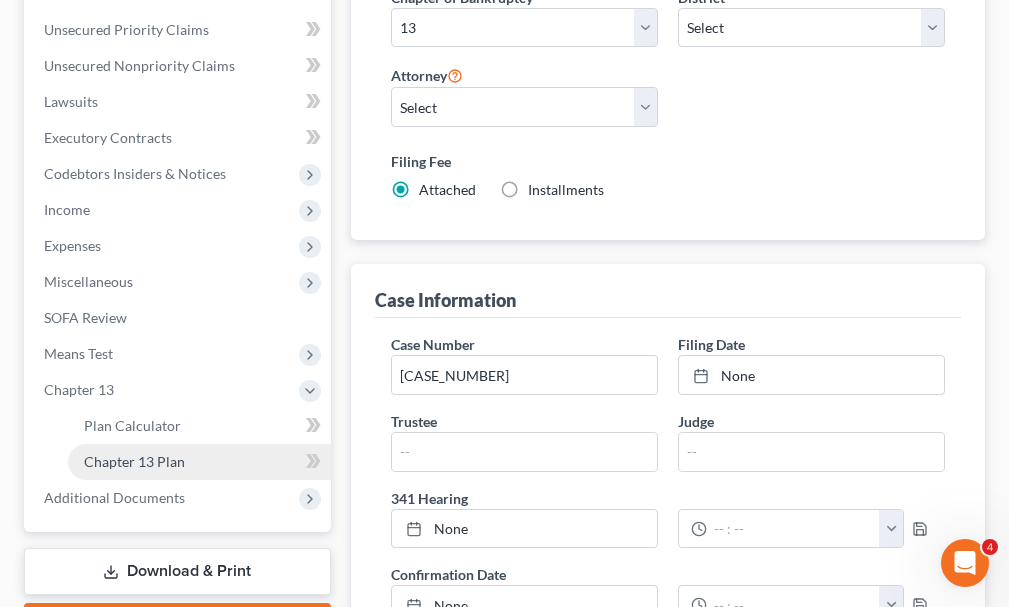 click on "Chapter 13 Plan" at bounding box center (134, 461) 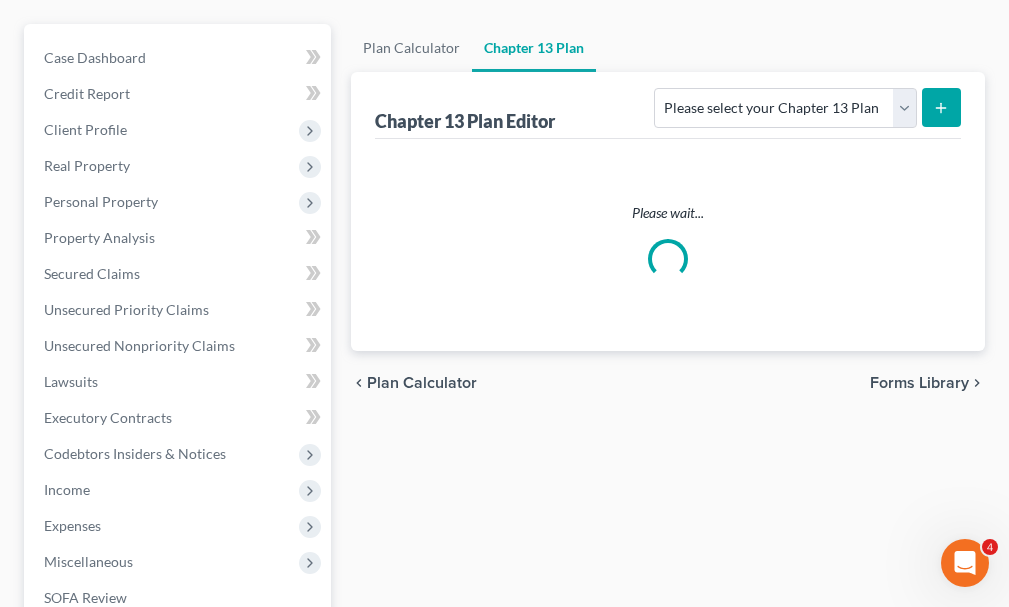 scroll, scrollTop: 0, scrollLeft: 0, axis: both 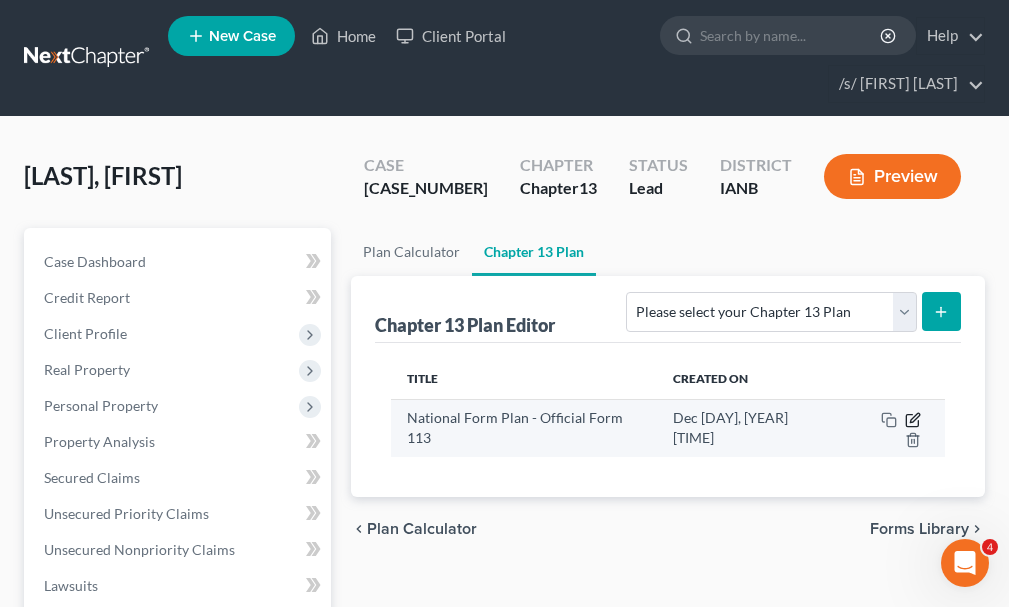 click 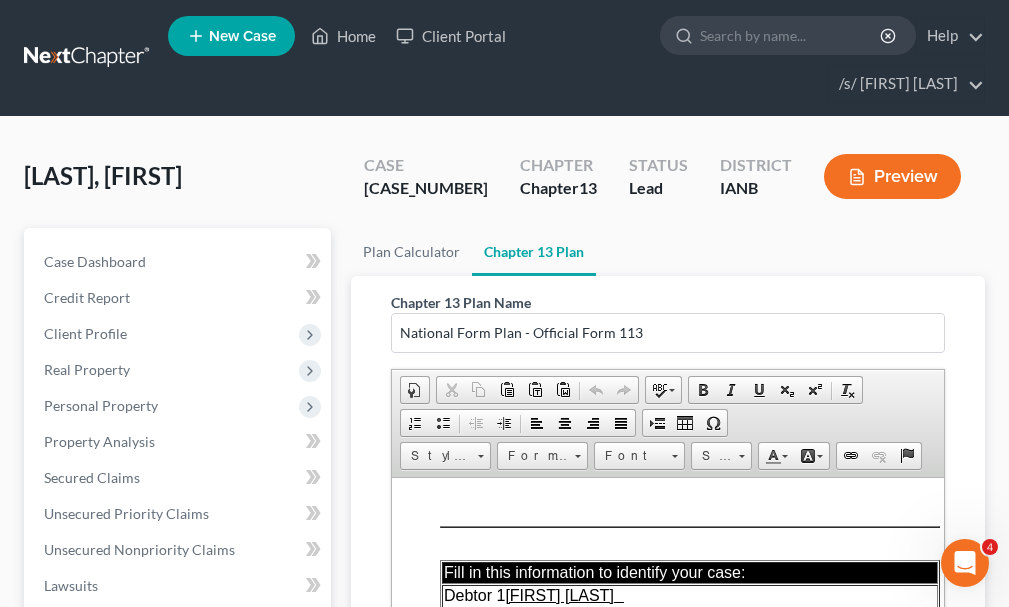 scroll, scrollTop: 0, scrollLeft: 0, axis: both 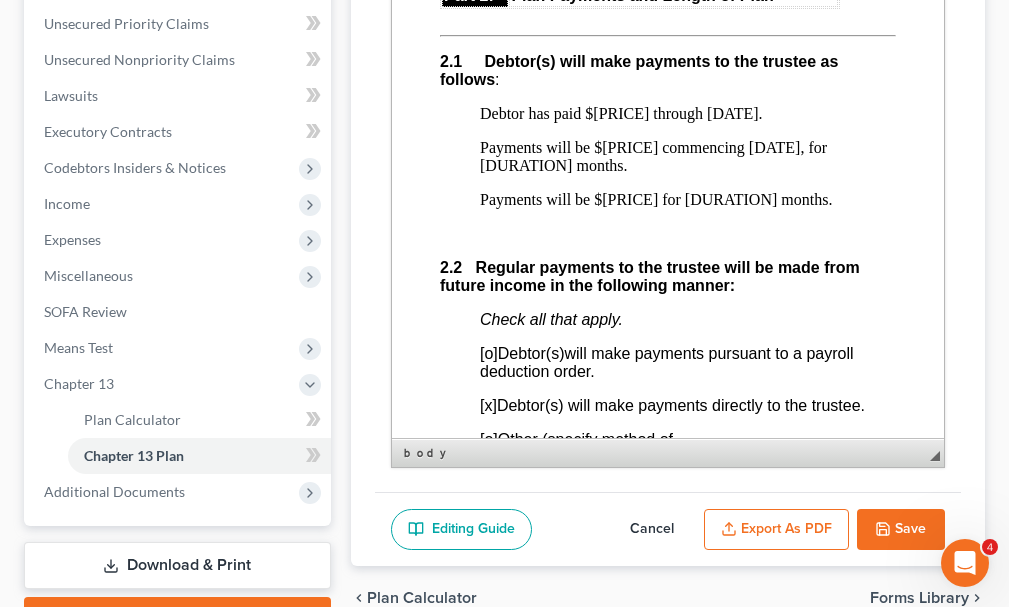 drag, startPoint x: 595, startPoint y: 154, endPoint x: 459, endPoint y: 271, distance: 179.40178 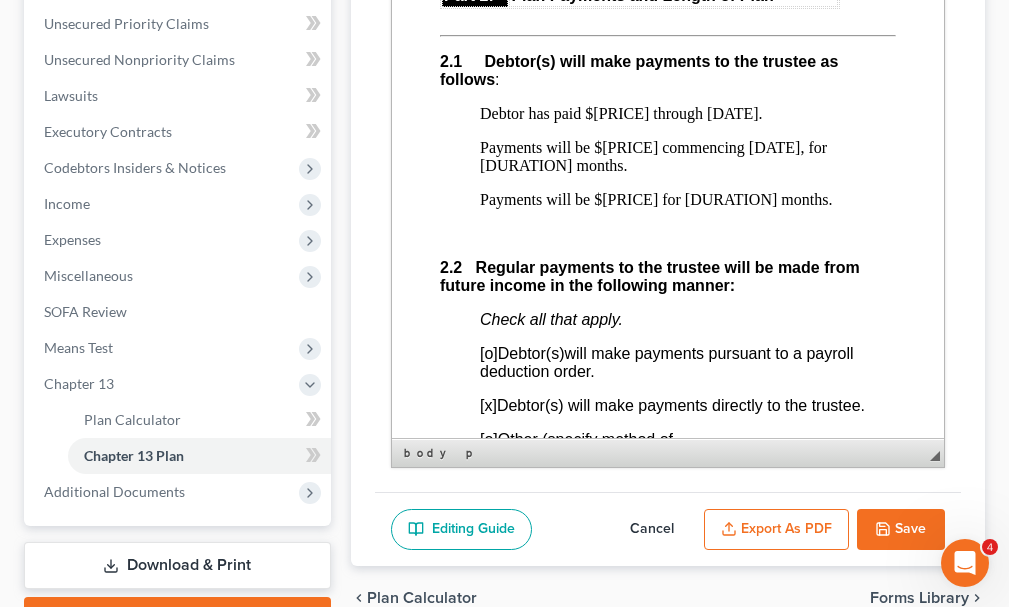type 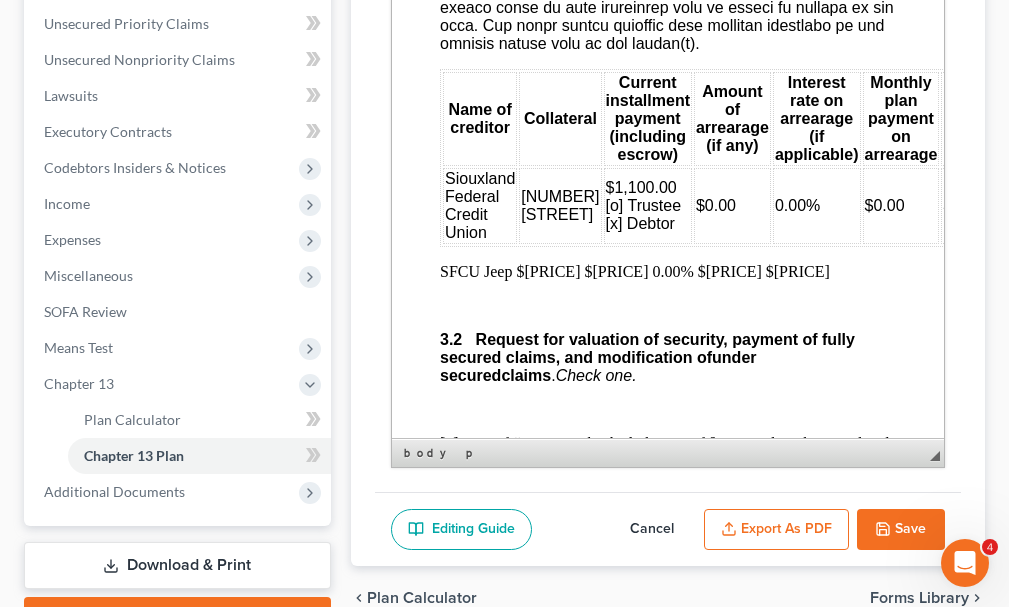 scroll, scrollTop: 3305, scrollLeft: 0, axis: vertical 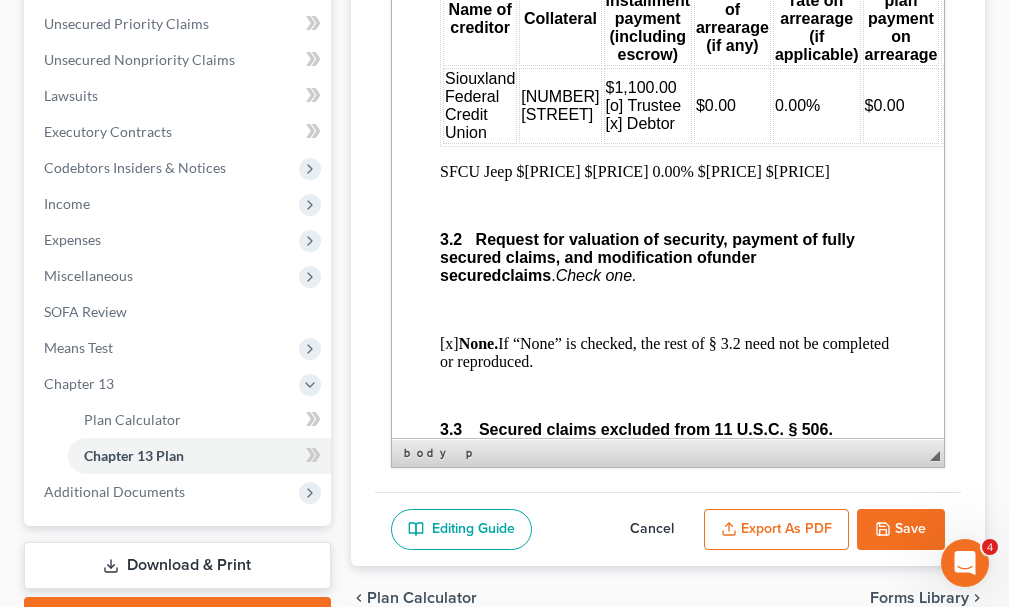 click at bounding box center (667, 206) 